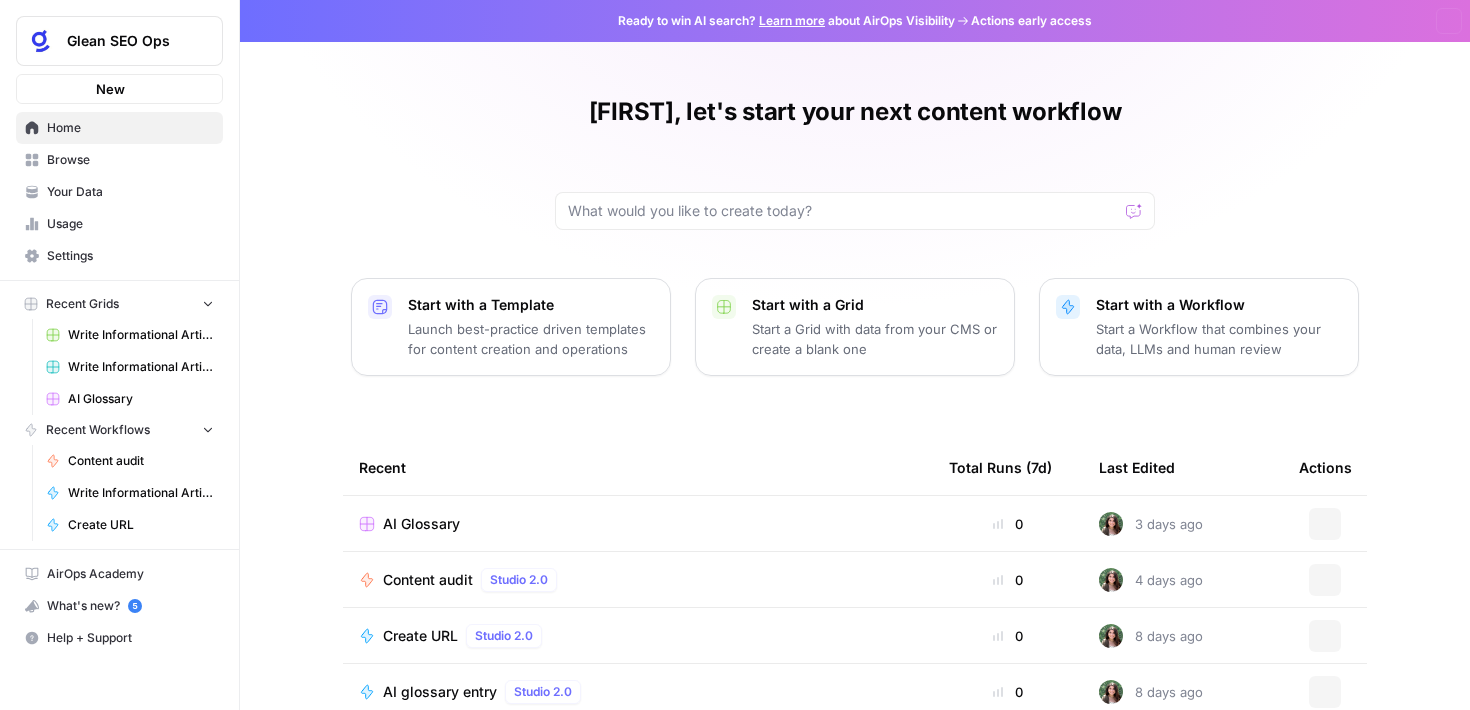 scroll, scrollTop: 0, scrollLeft: 0, axis: both 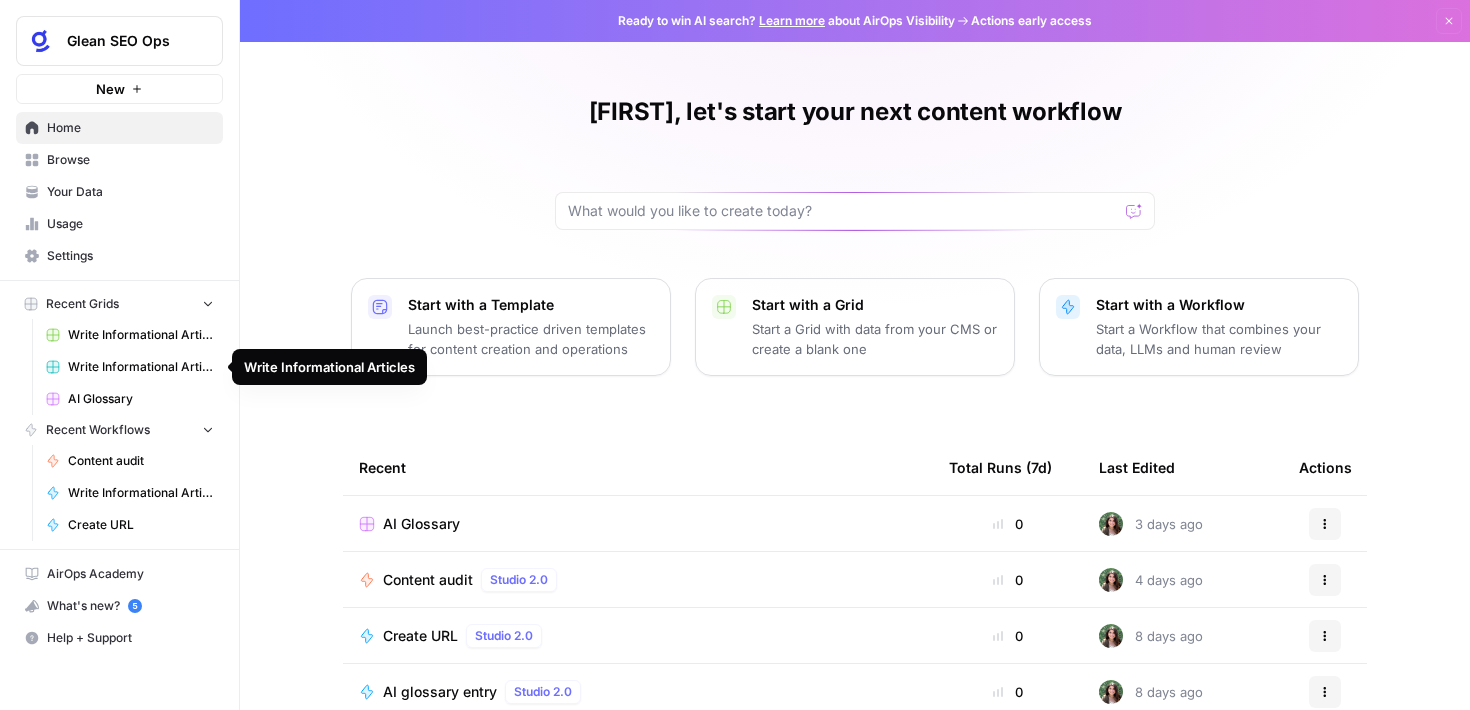 click on "Write Informational Articles" at bounding box center [141, 367] 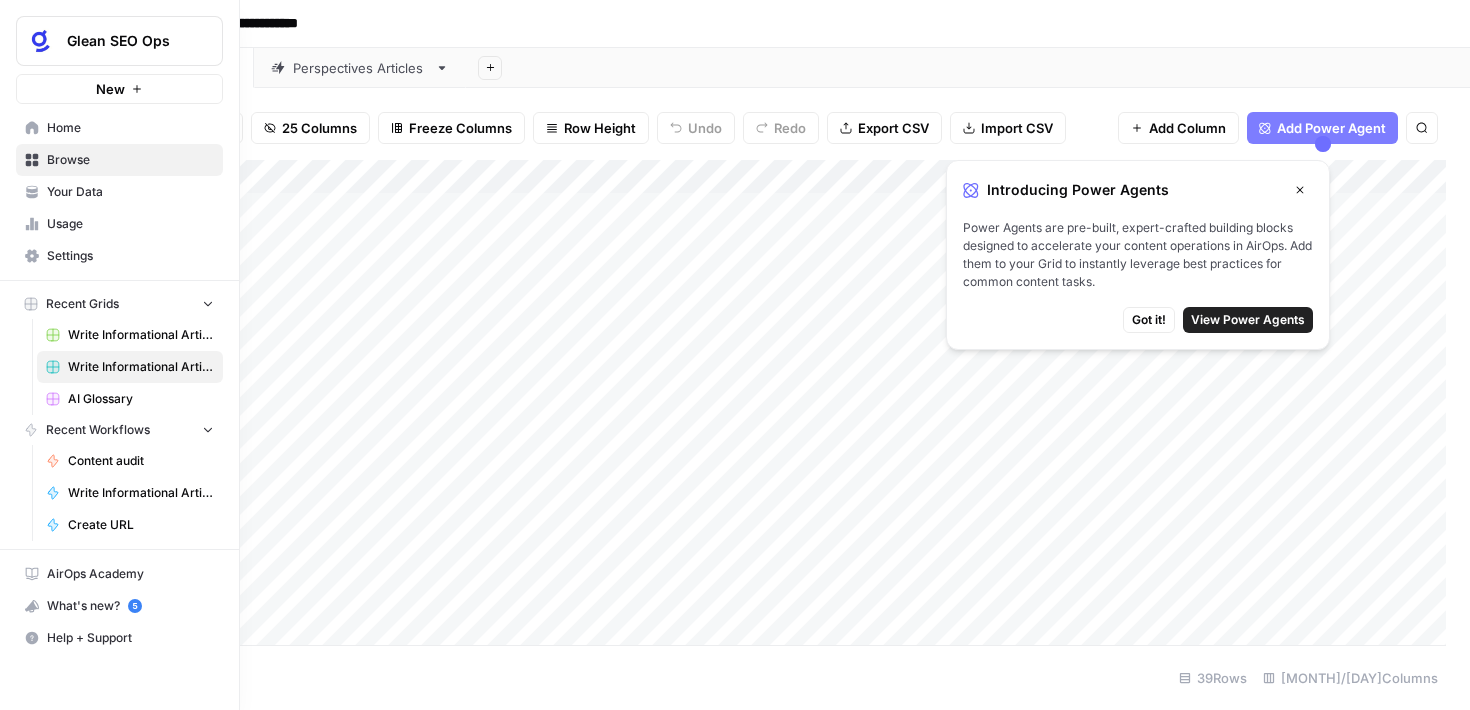 click on "Recent Grids" at bounding box center [119, 304] 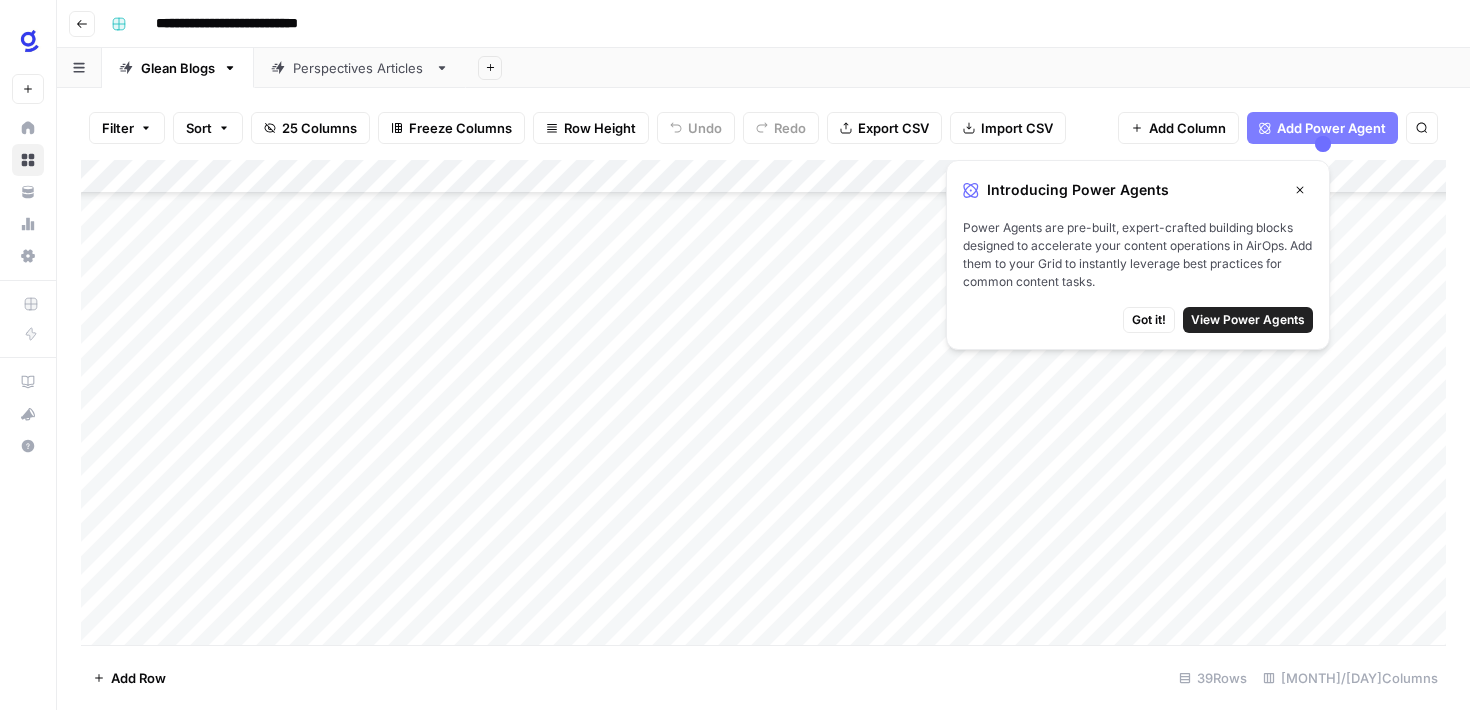 scroll, scrollTop: 907, scrollLeft: 0, axis: vertical 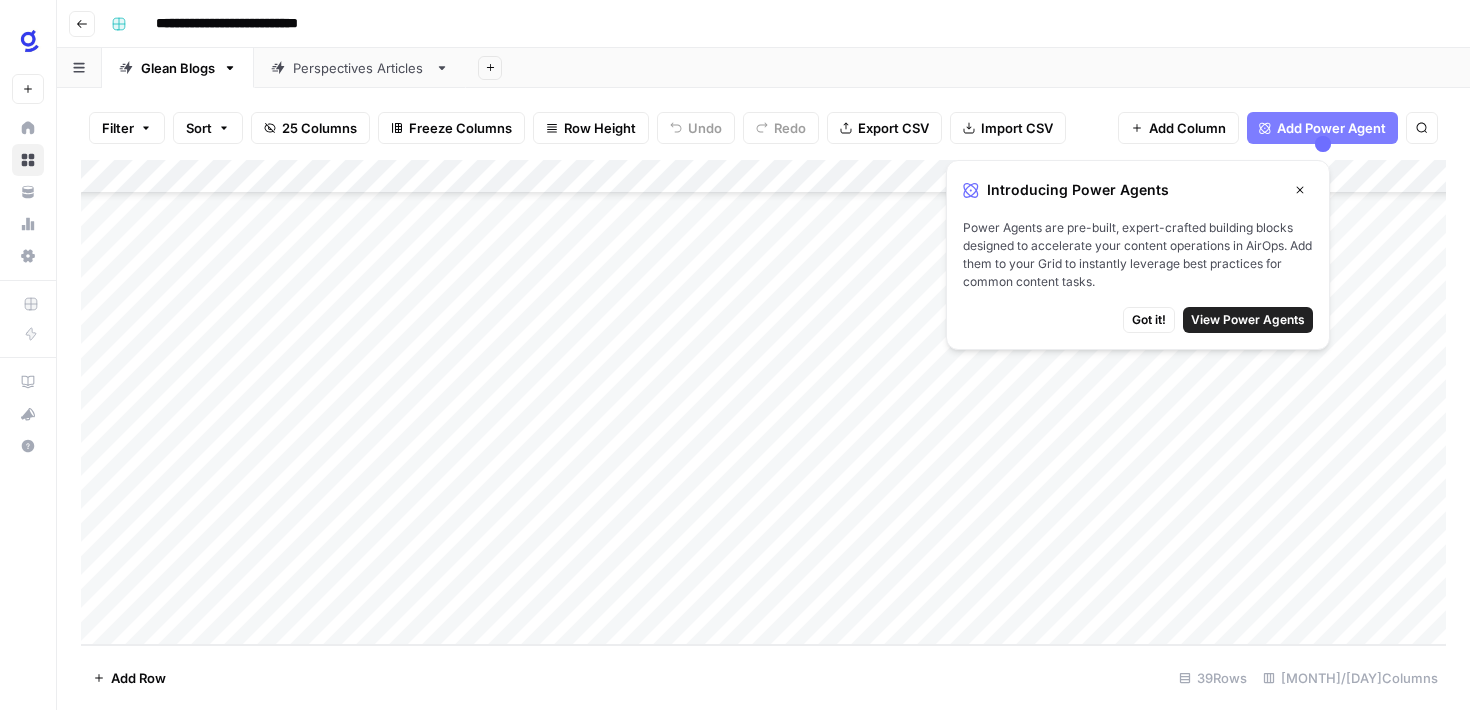 click 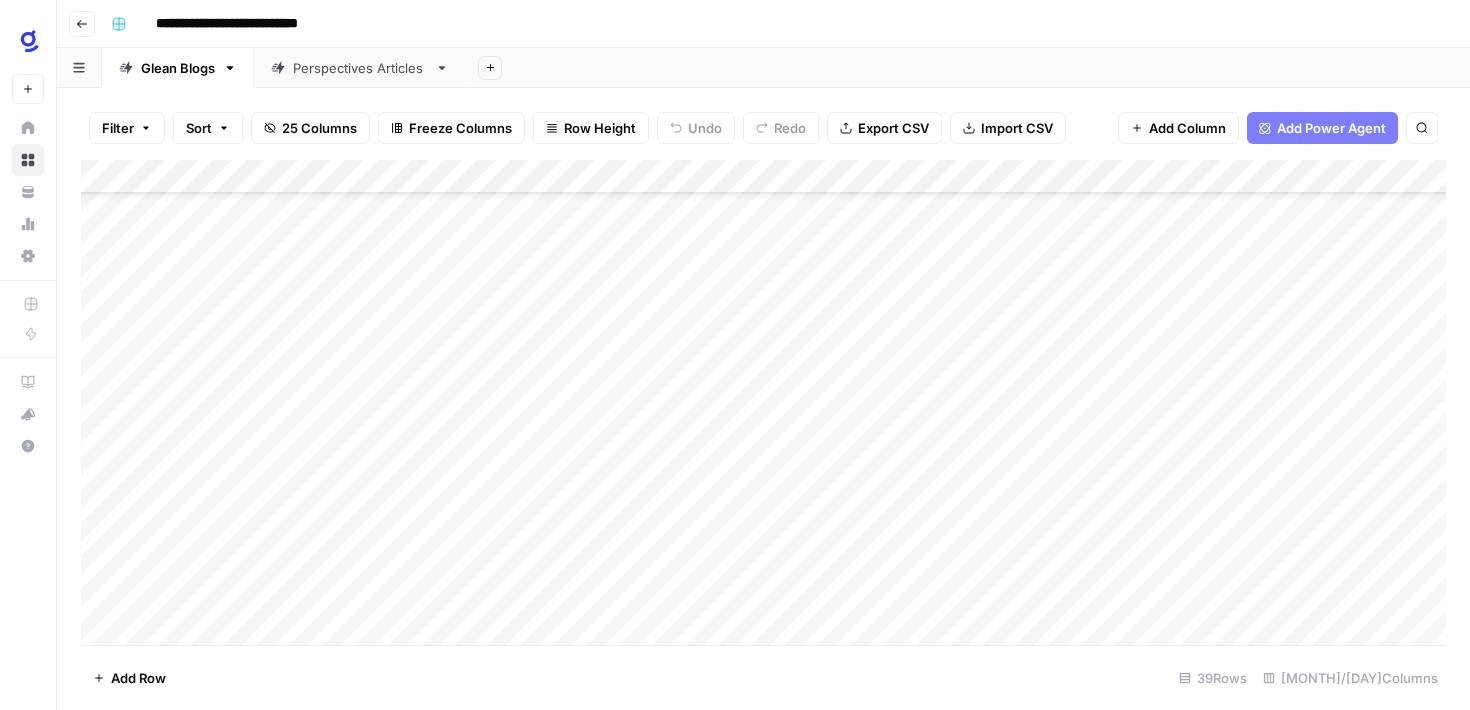scroll, scrollTop: 523, scrollLeft: 0, axis: vertical 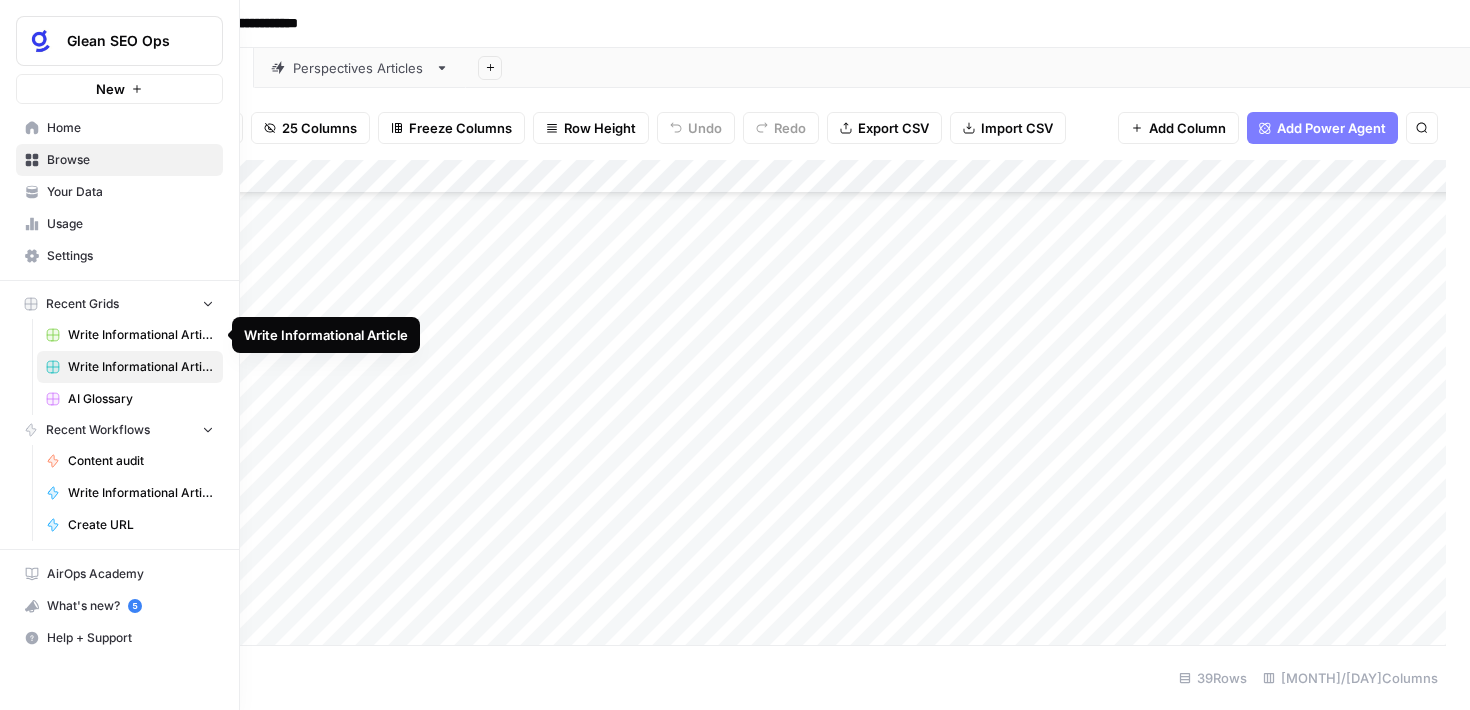 click on "Write Informational Article" at bounding box center (141, 335) 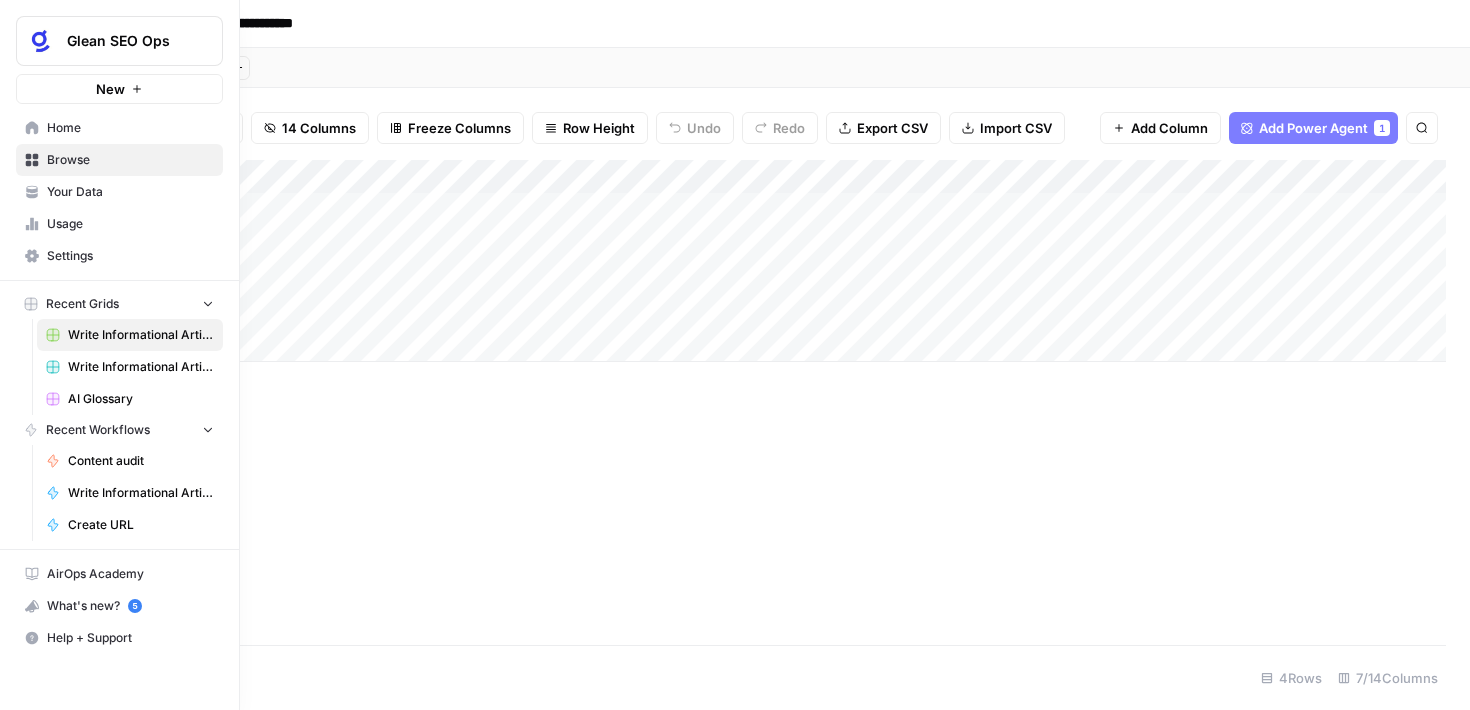 click on "Write Informational Articles" at bounding box center (130, 367) 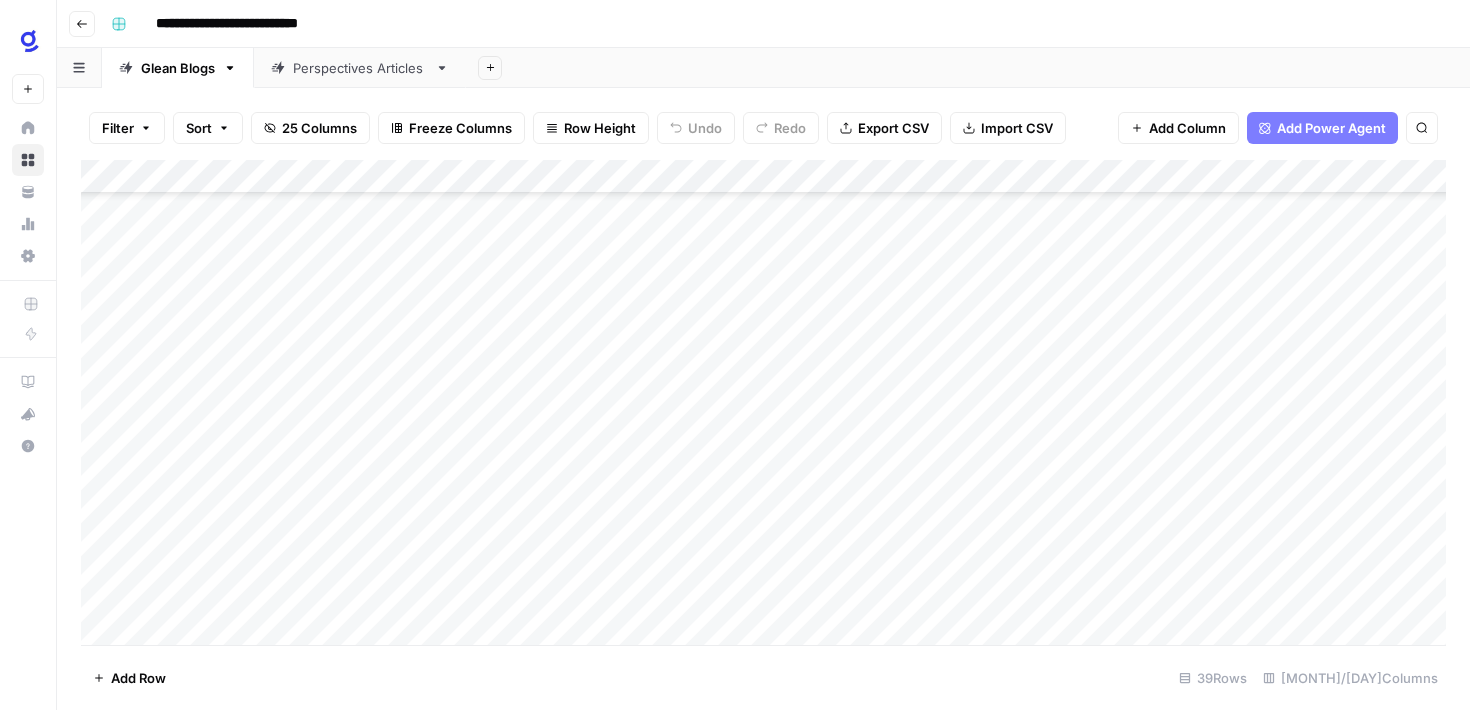 scroll, scrollTop: 907, scrollLeft: 0, axis: vertical 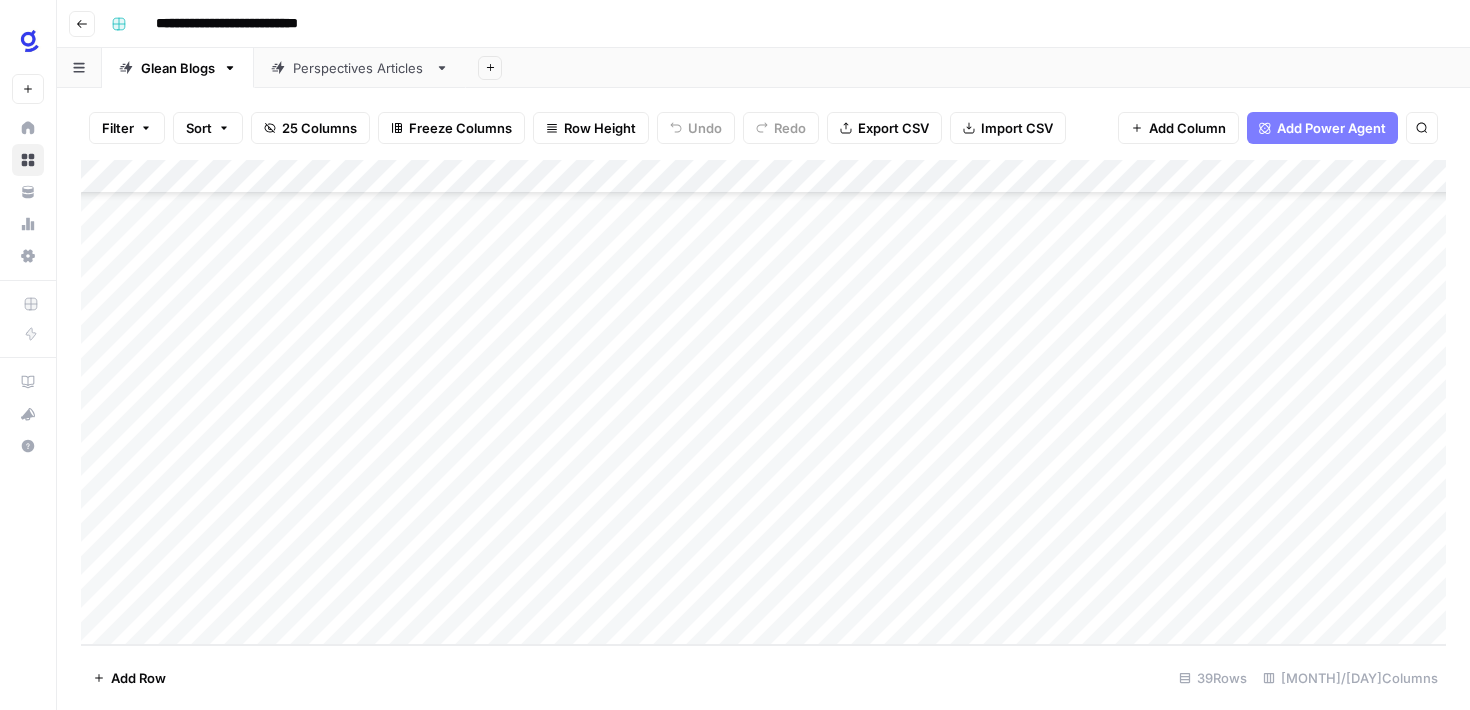 click on "Add Column" at bounding box center [763, 402] 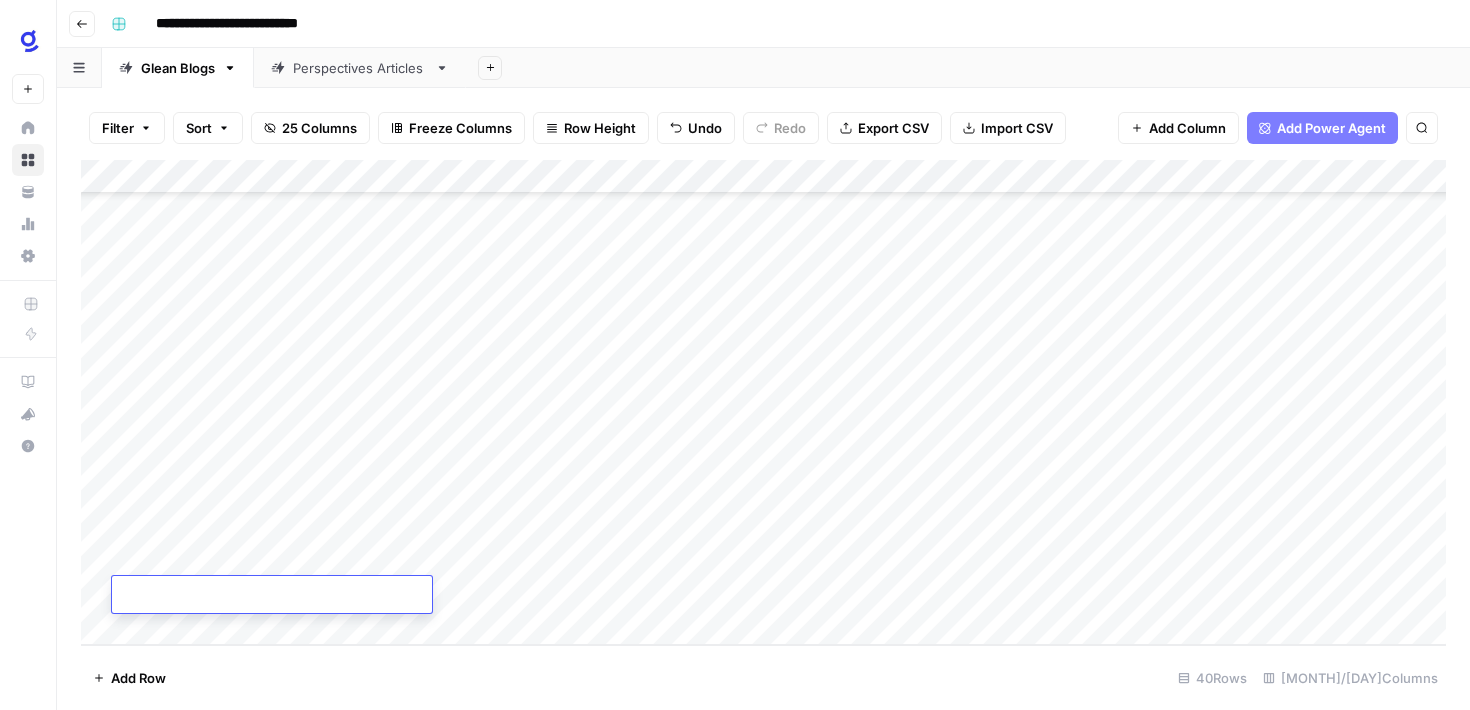 type on "**********" 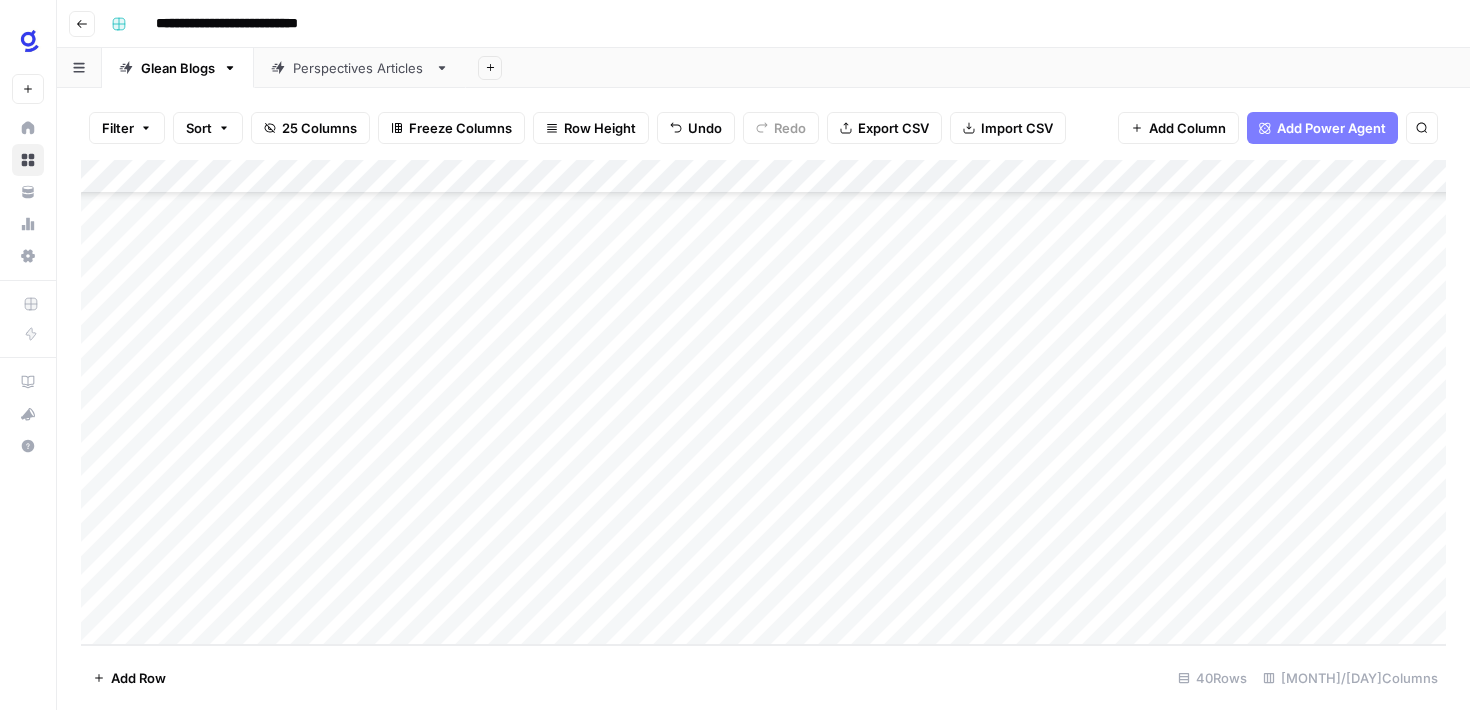 click on "Add Row [NUMBER]  Rows [NUMBER]/[NUMBER]  Columns" at bounding box center [763, 677] 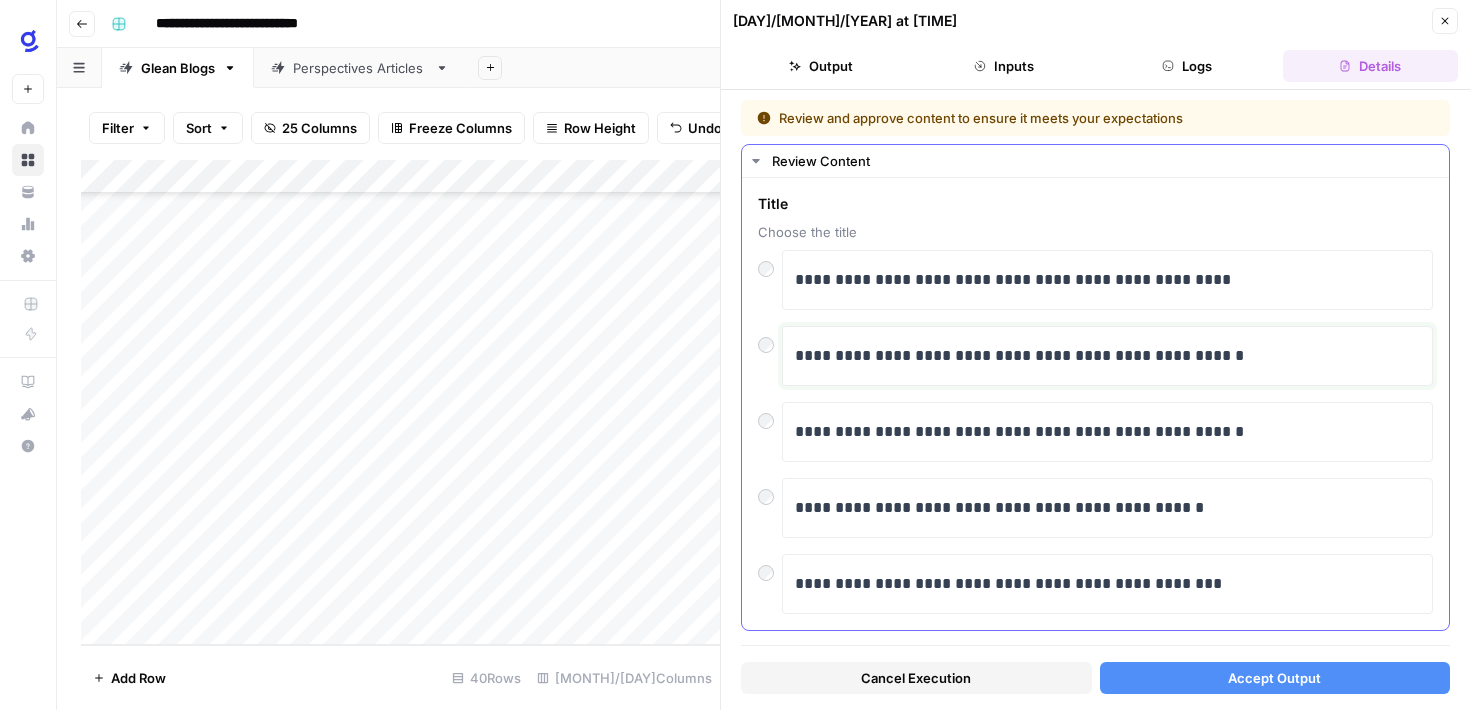 click on "**********" at bounding box center (1107, 356) 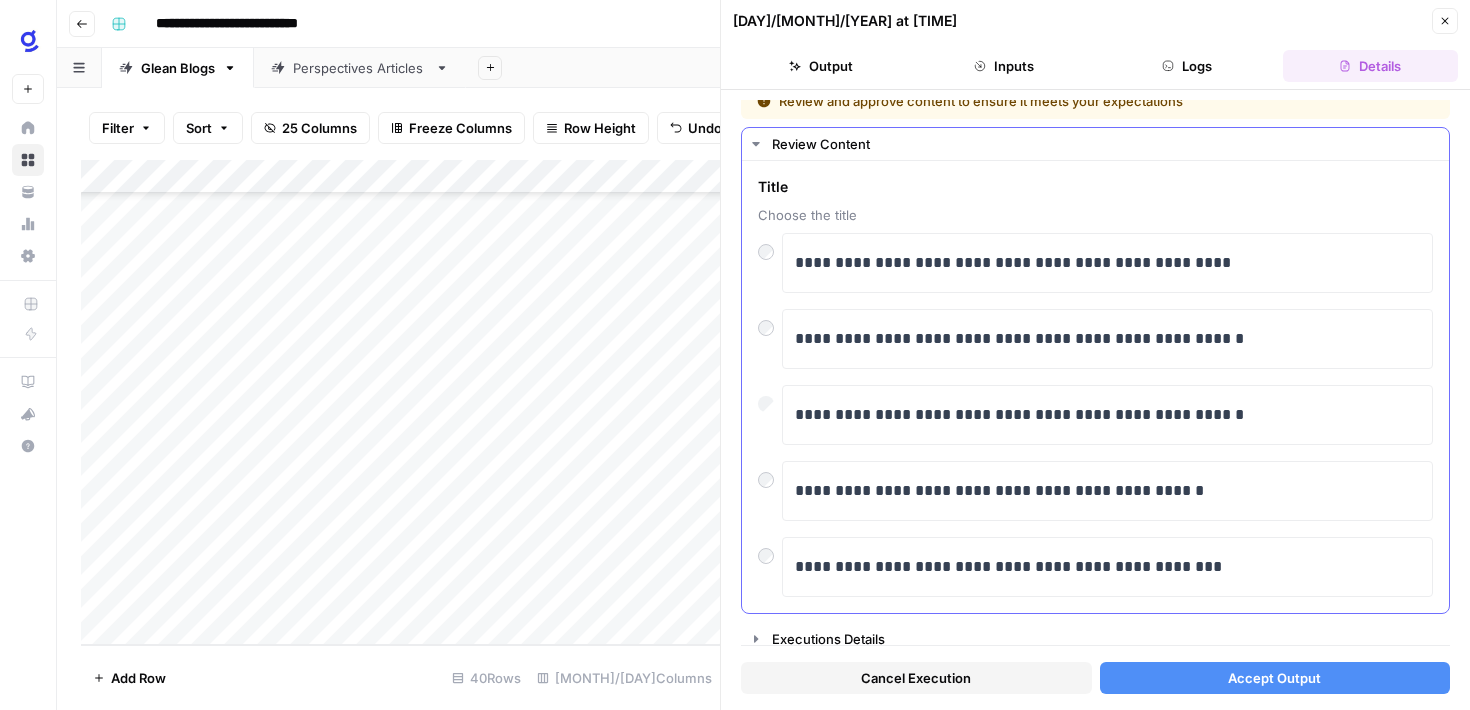 scroll, scrollTop: 28, scrollLeft: 0, axis: vertical 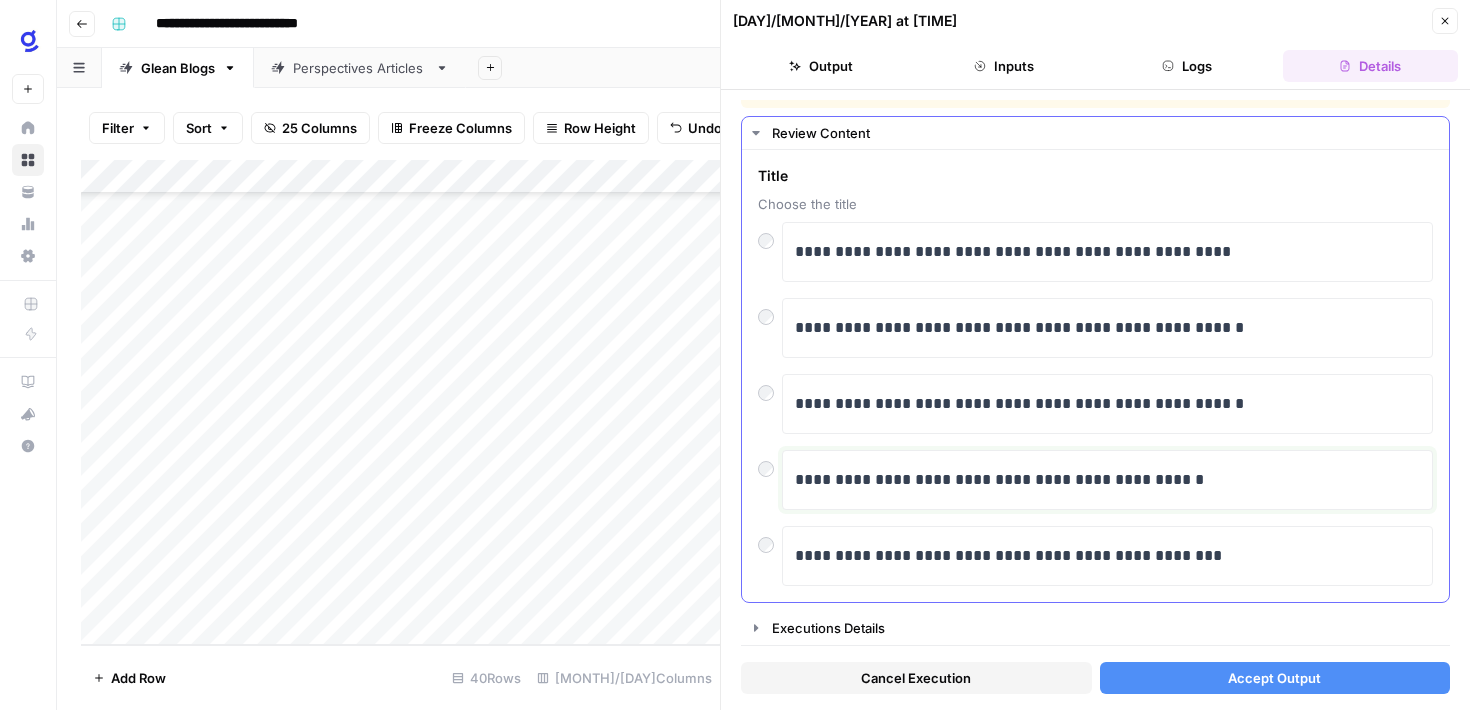 click on "**********" at bounding box center (1107, 480) 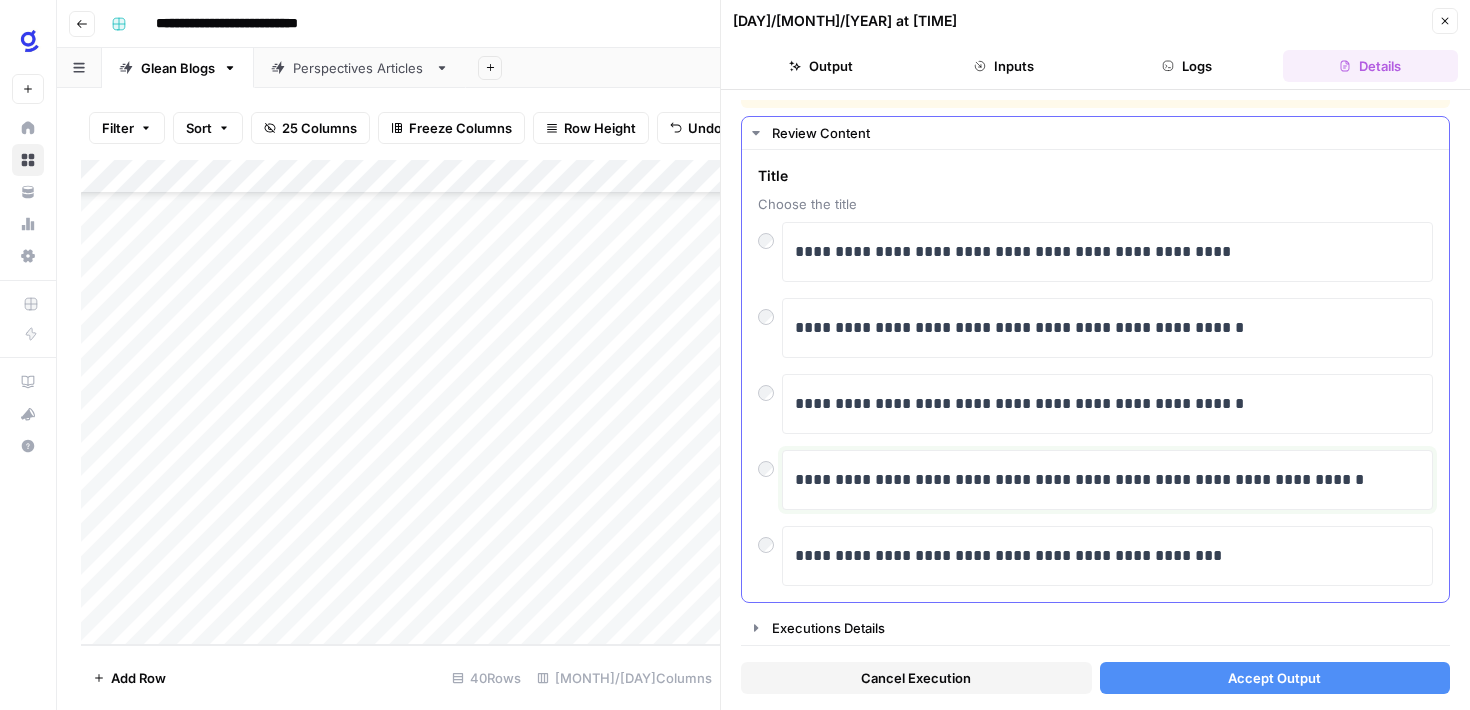 click on "**********" at bounding box center (1107, 480) 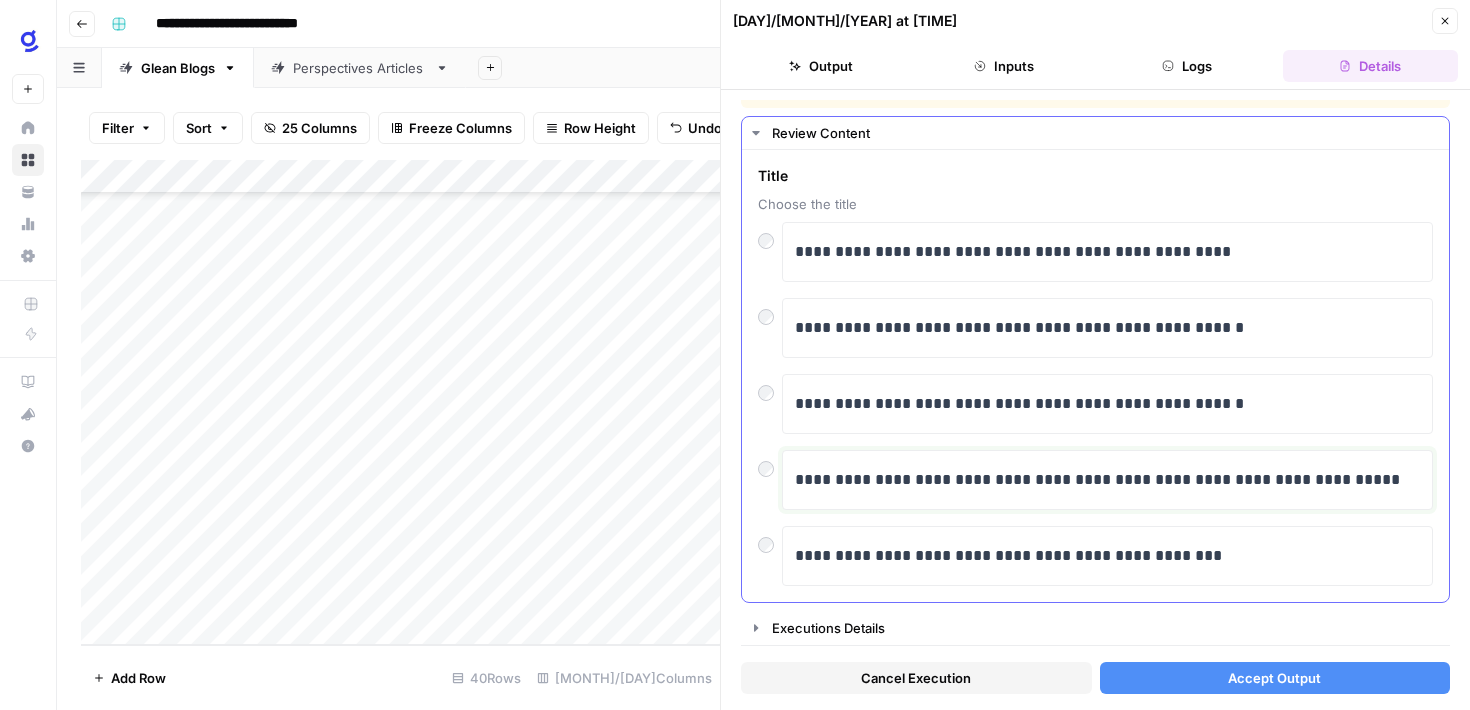 click on "**********" at bounding box center [1107, 480] 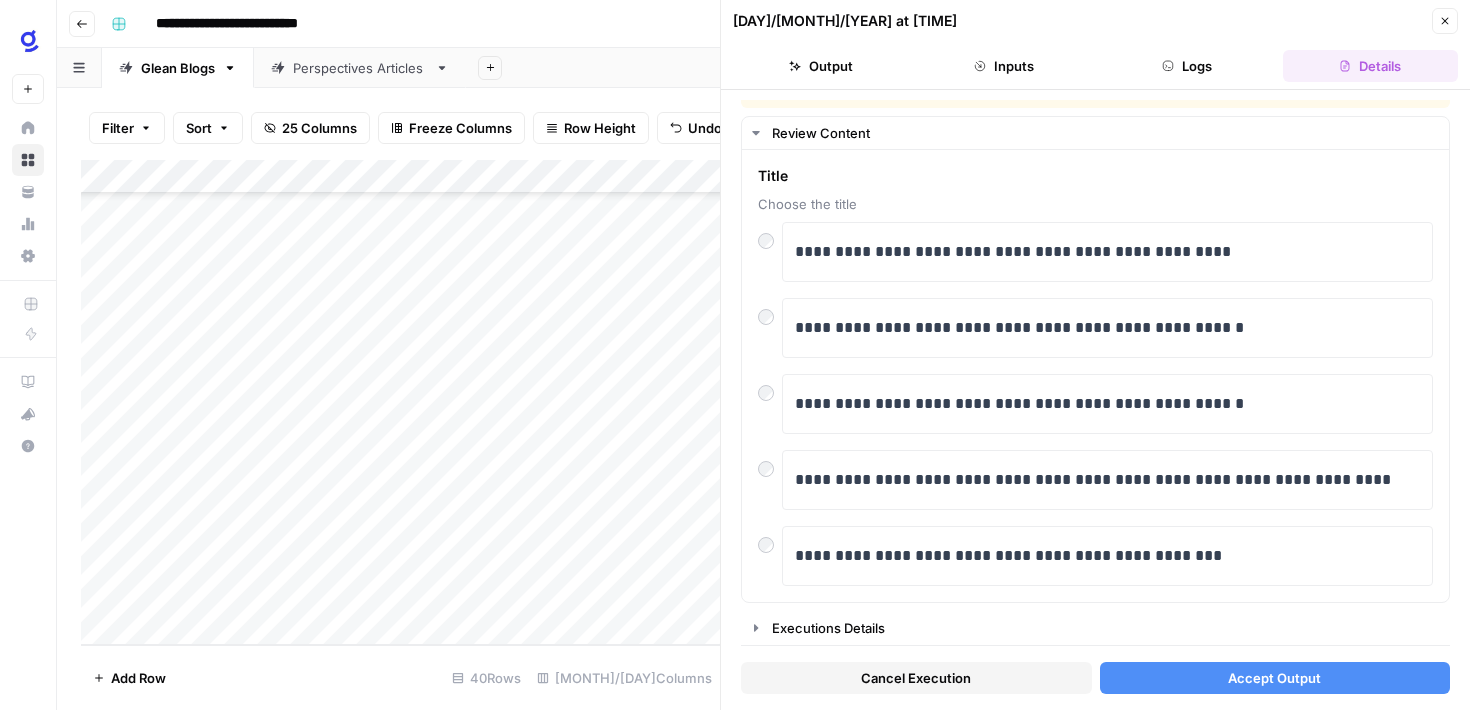 click on "Accept Output" at bounding box center [1275, 678] 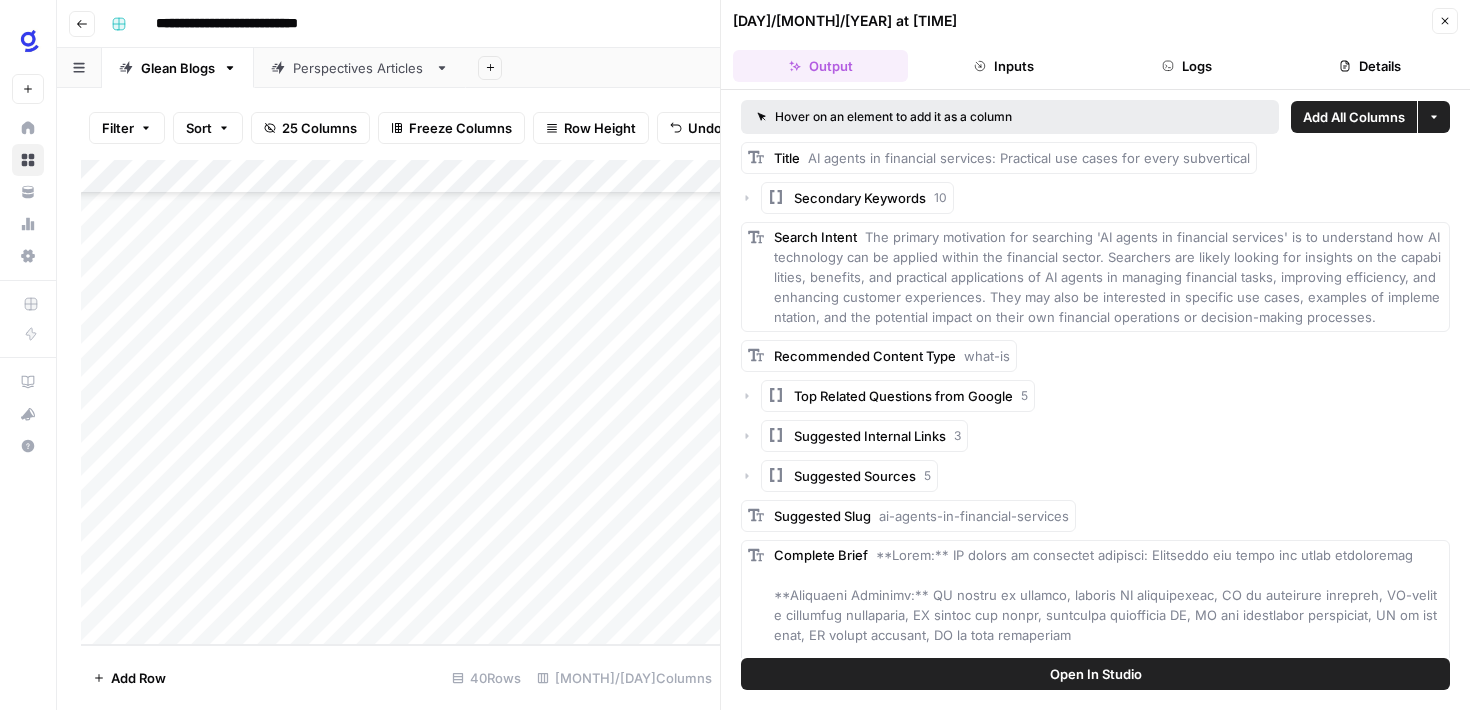 click on "Add Column" at bounding box center (400, 402) 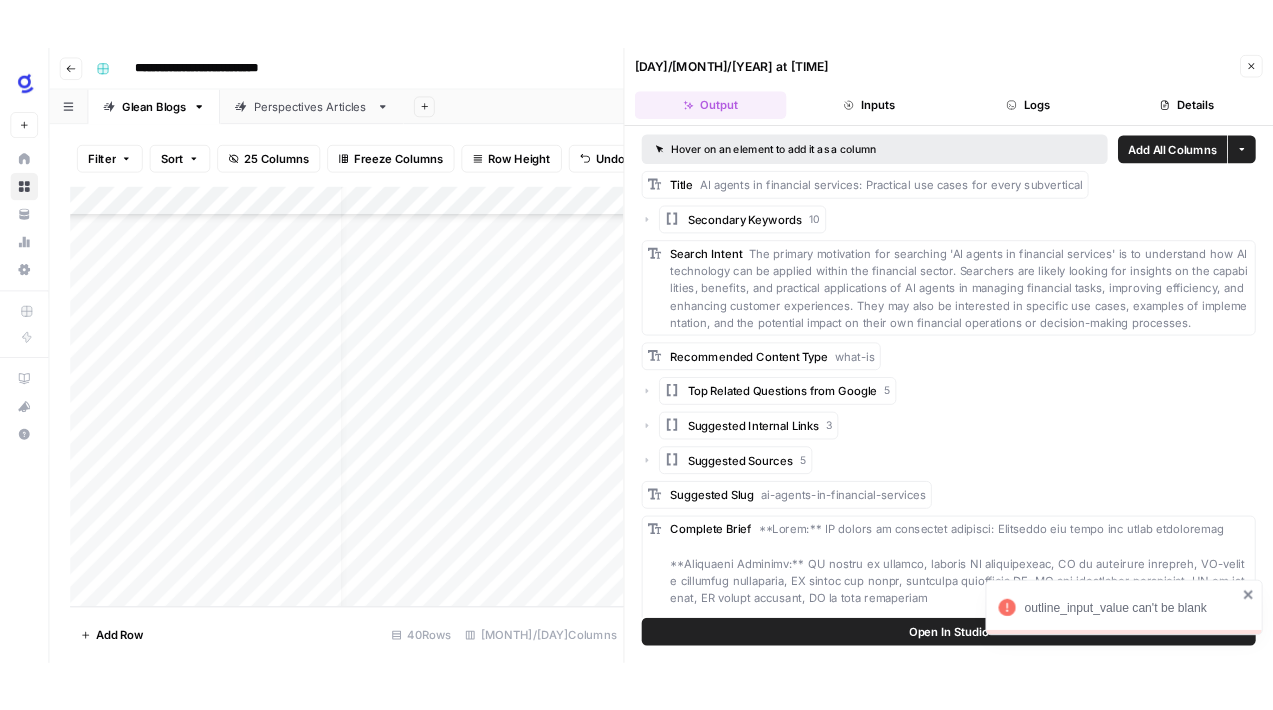 scroll, scrollTop: 941, scrollLeft: 0, axis: vertical 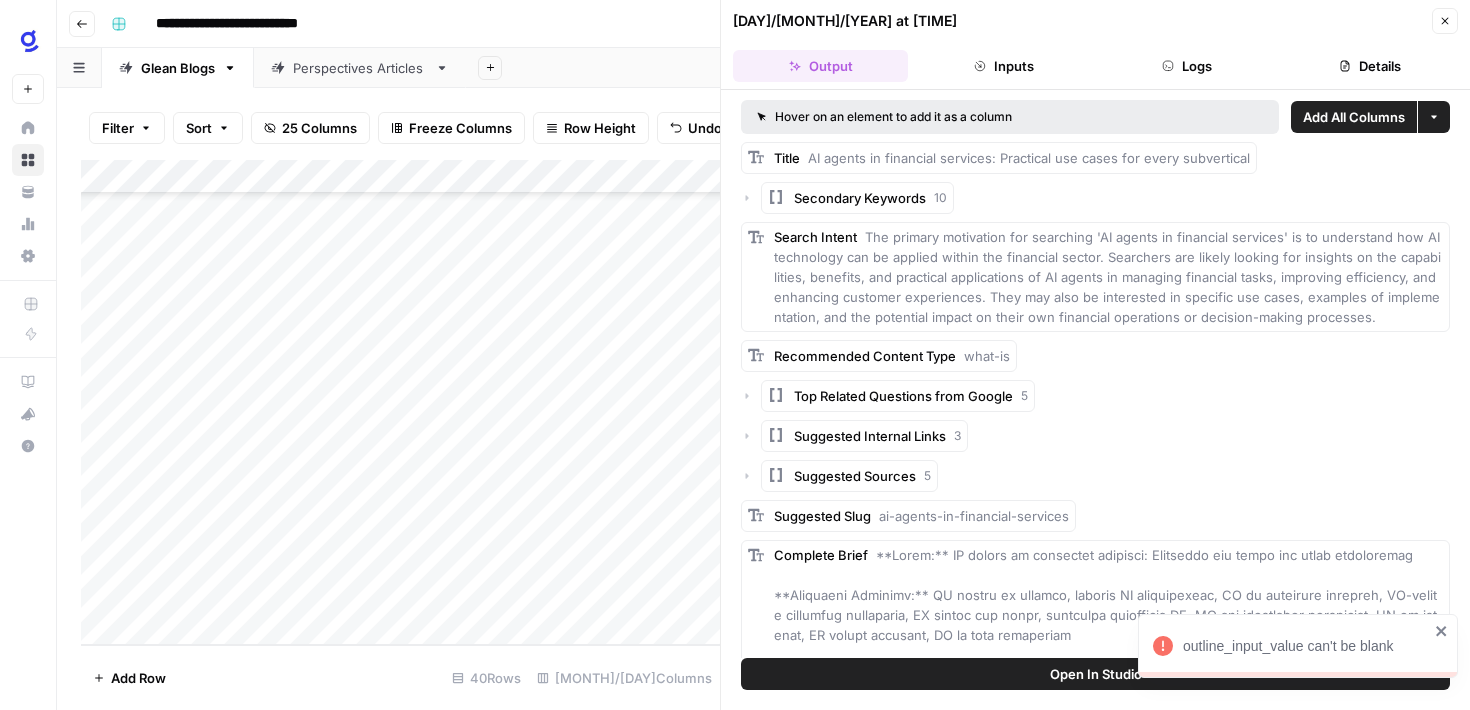 click 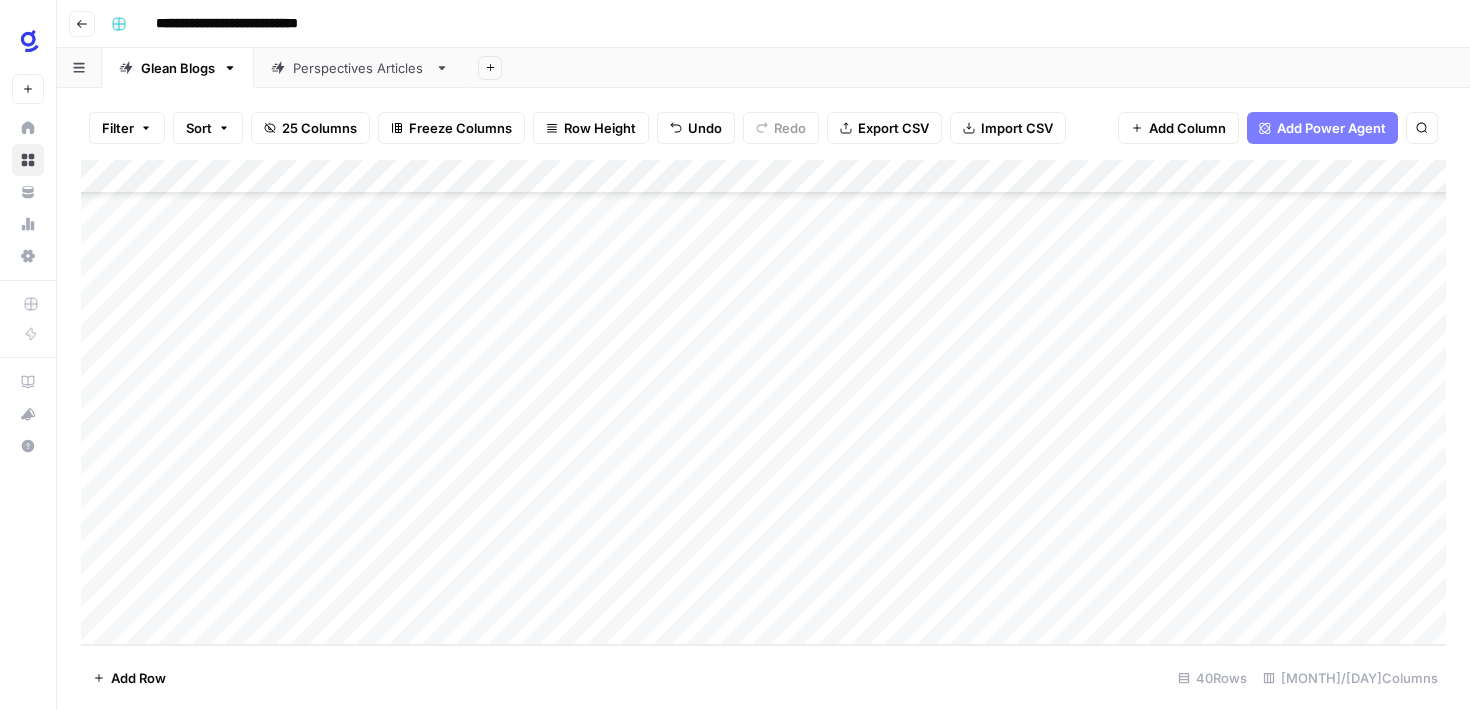 click on "Add Column" at bounding box center (763, 402) 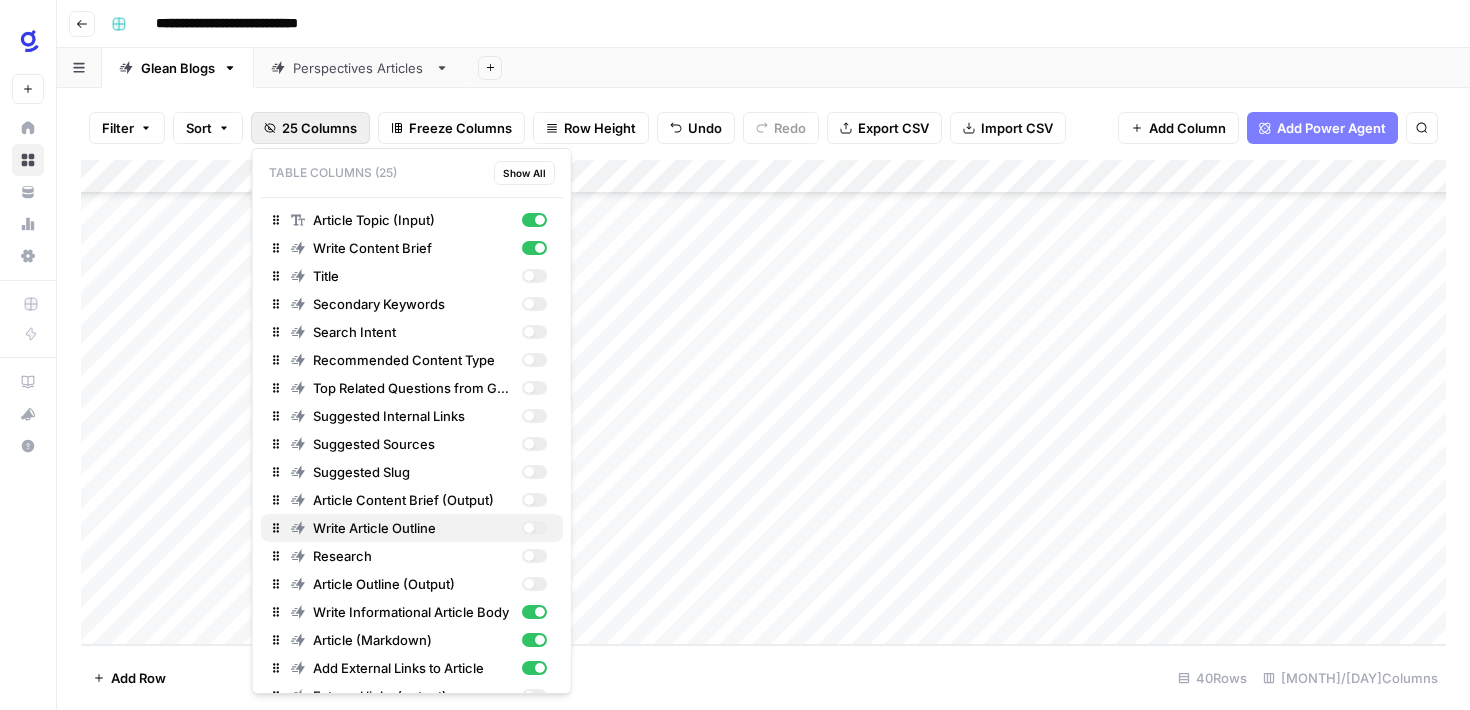 click at bounding box center (533, 528) 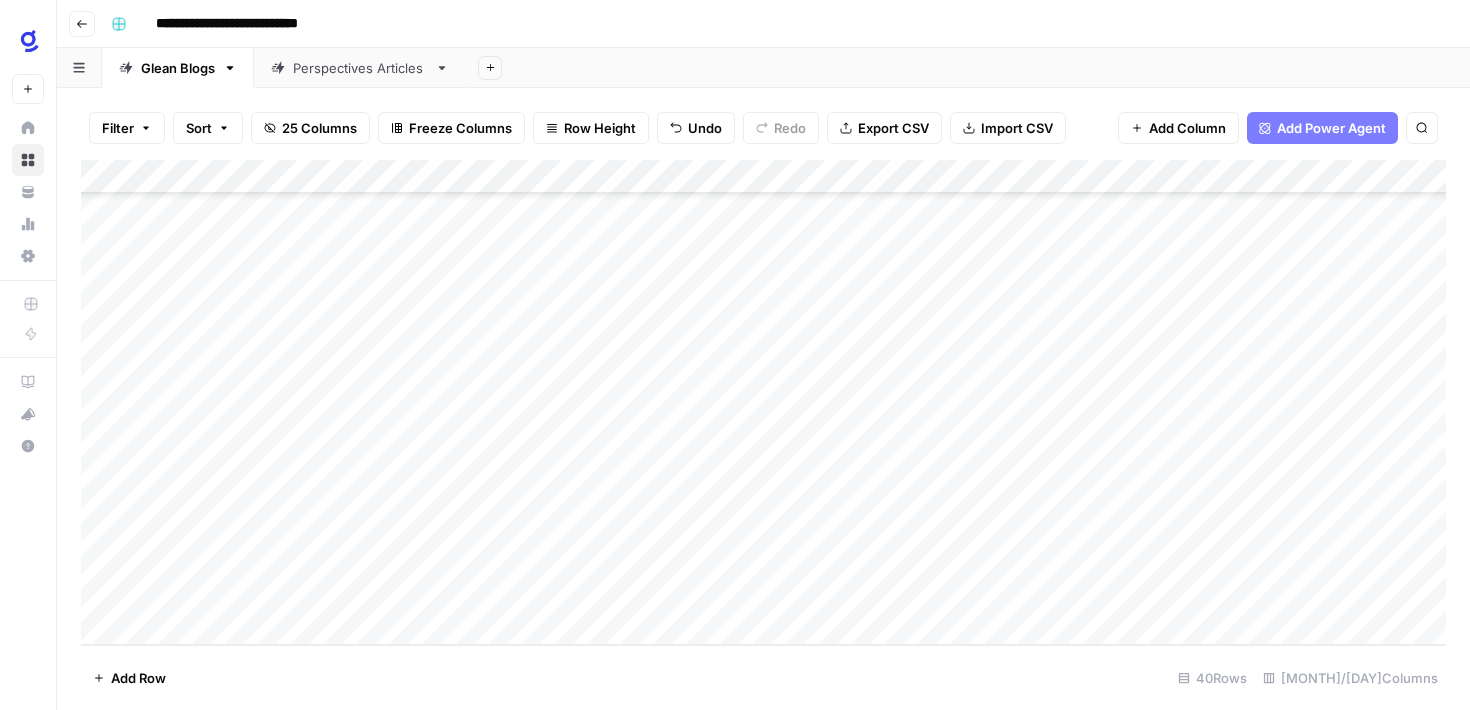 click on "Add Column" at bounding box center (763, 402) 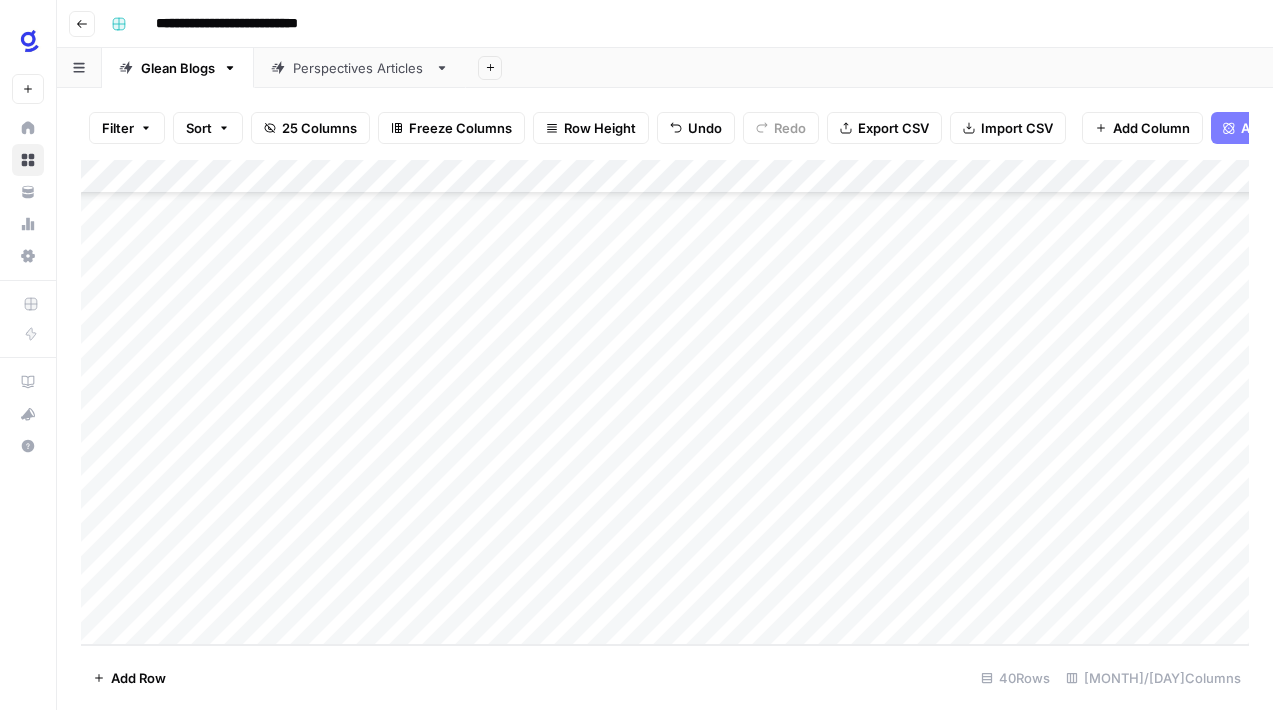 click on "Add Column" at bounding box center (665, 402) 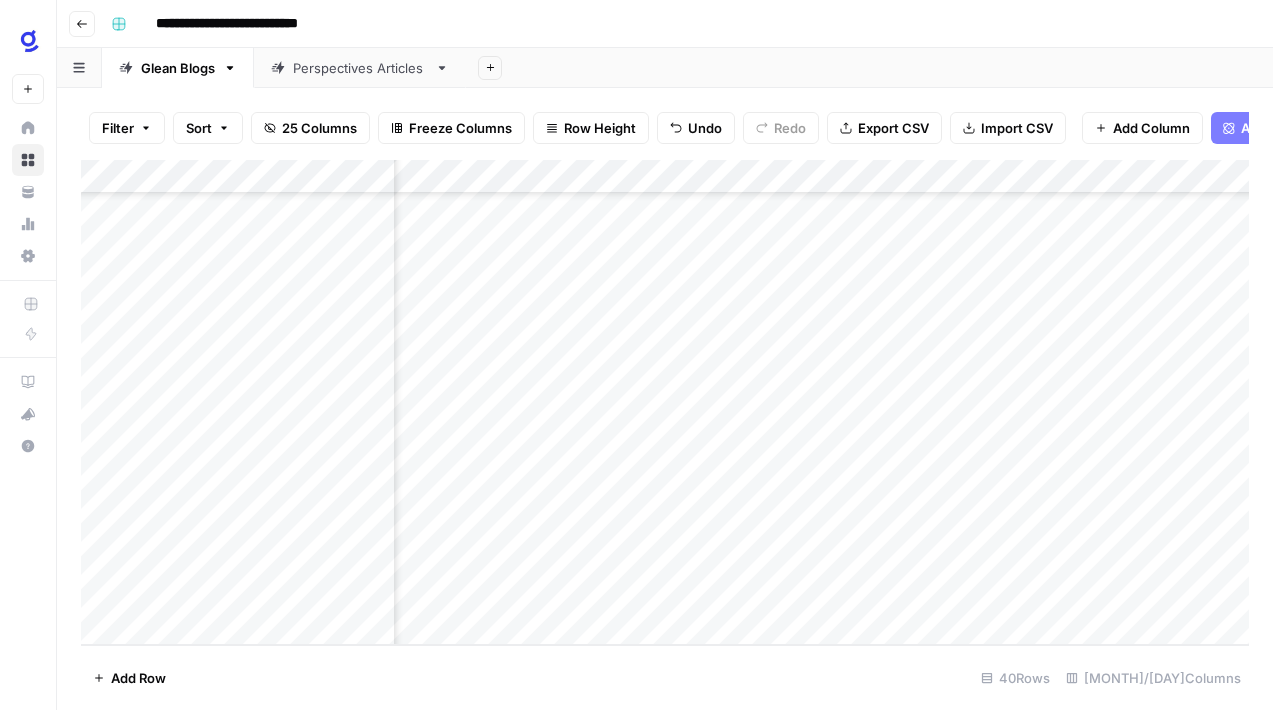 scroll, scrollTop: 941, scrollLeft: 691, axis: both 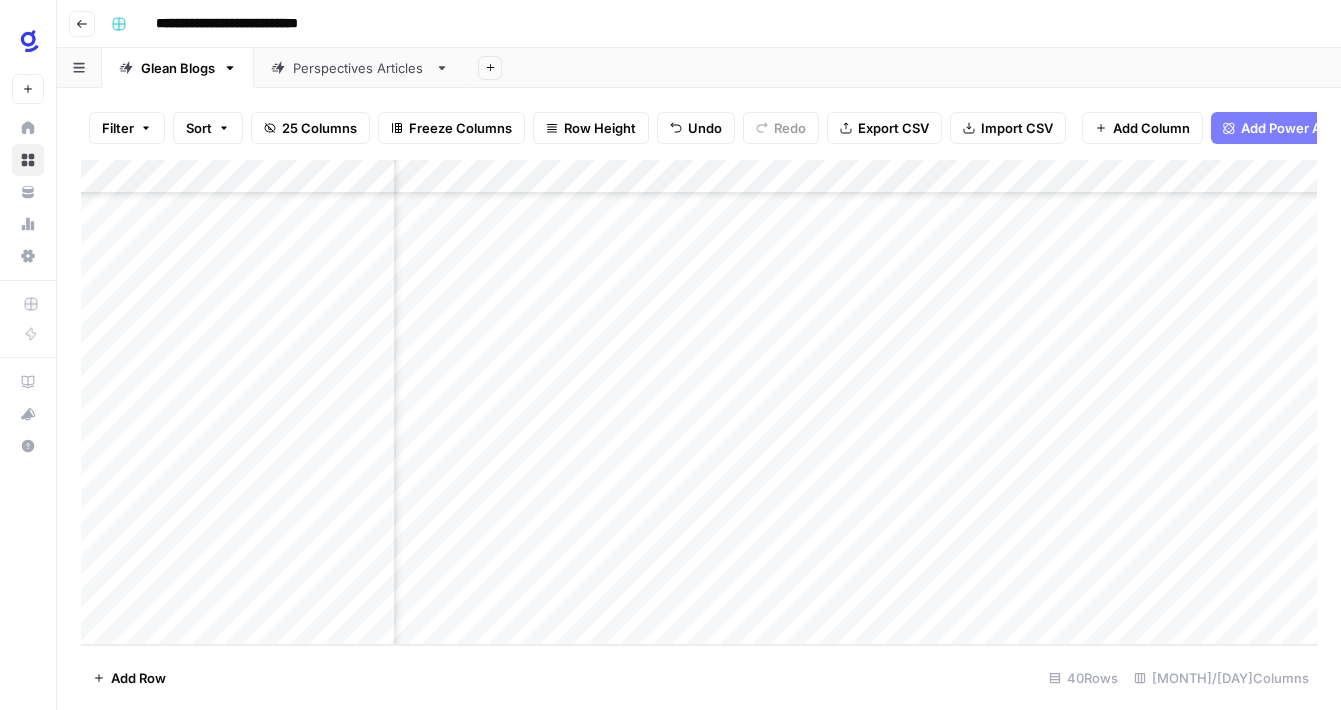 click on "Add Column" at bounding box center [699, 402] 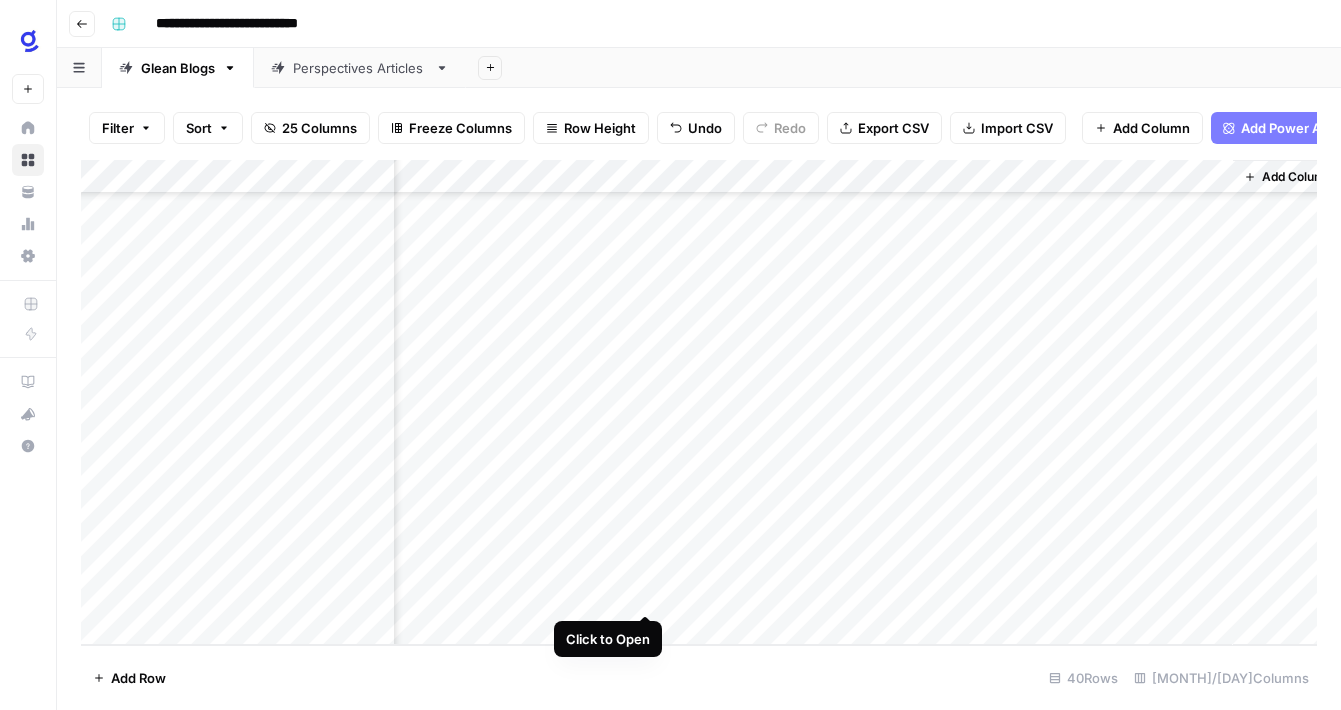 scroll, scrollTop: 941, scrollLeft: 1118, axis: both 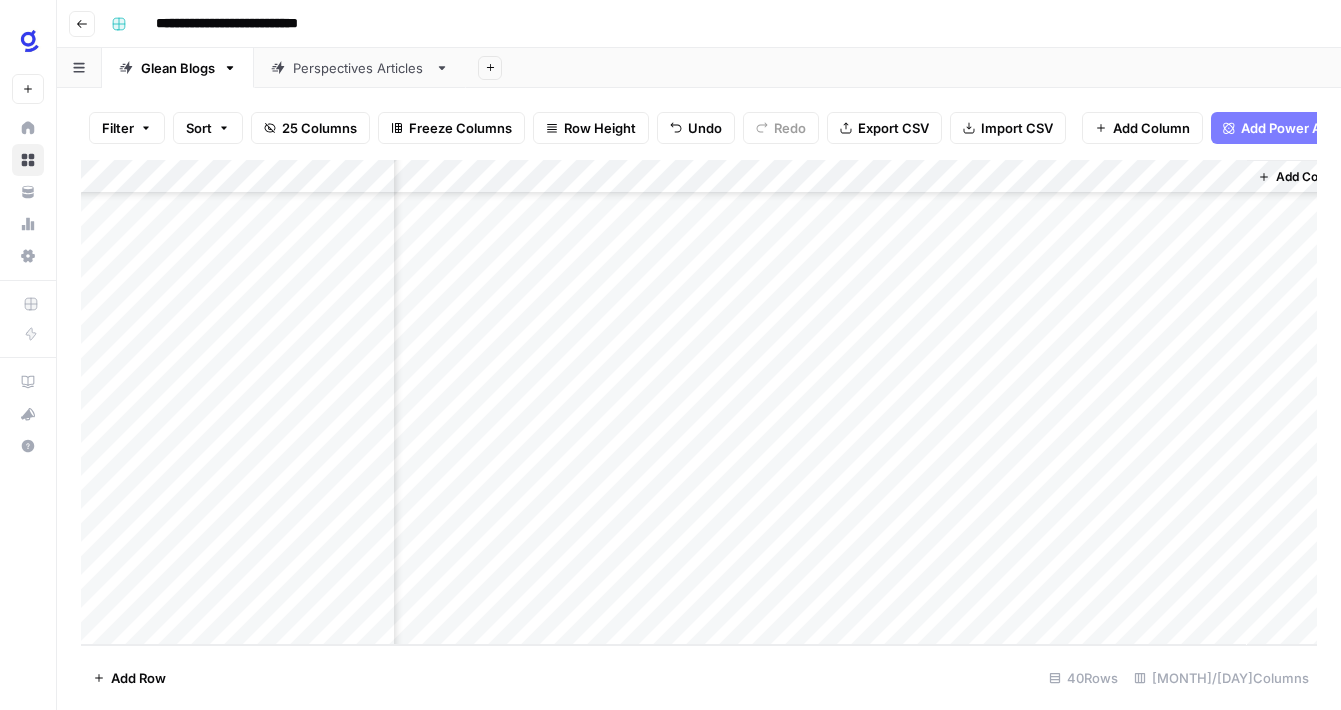 click on "Add Column" at bounding box center (699, 402) 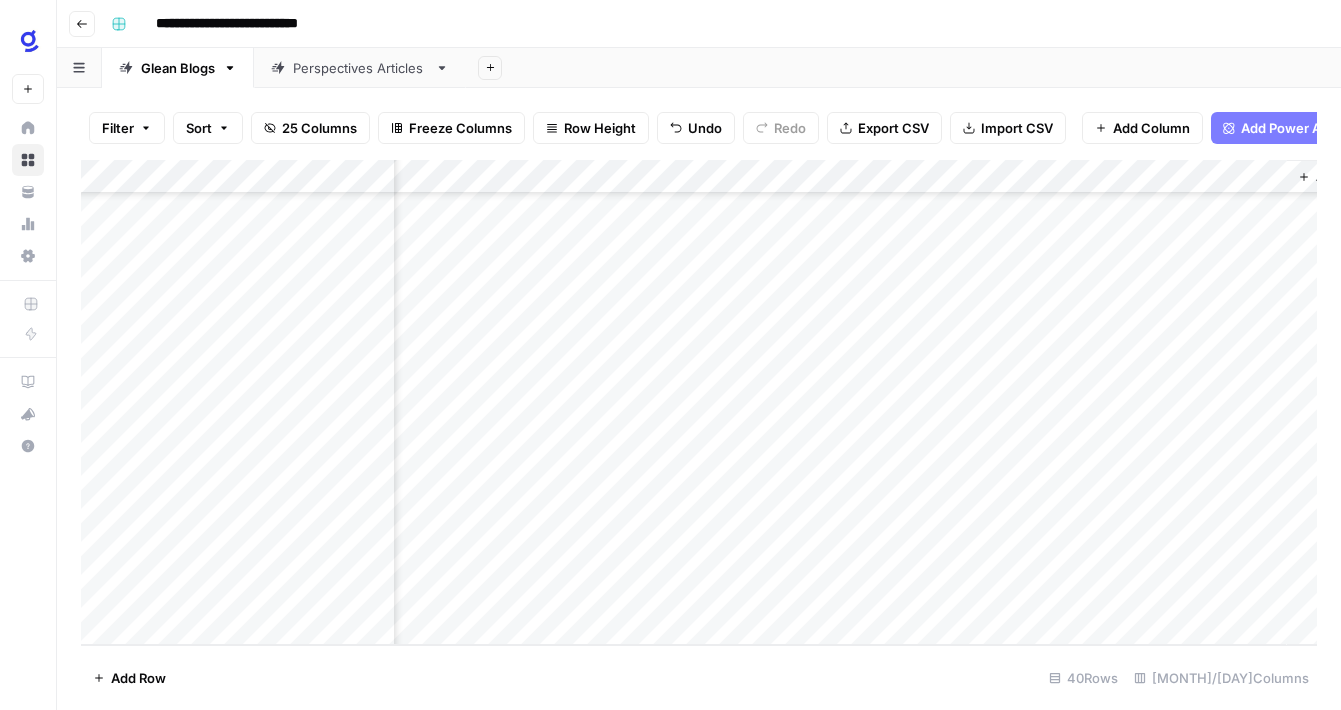 scroll, scrollTop: 941, scrollLeft: 1075, axis: both 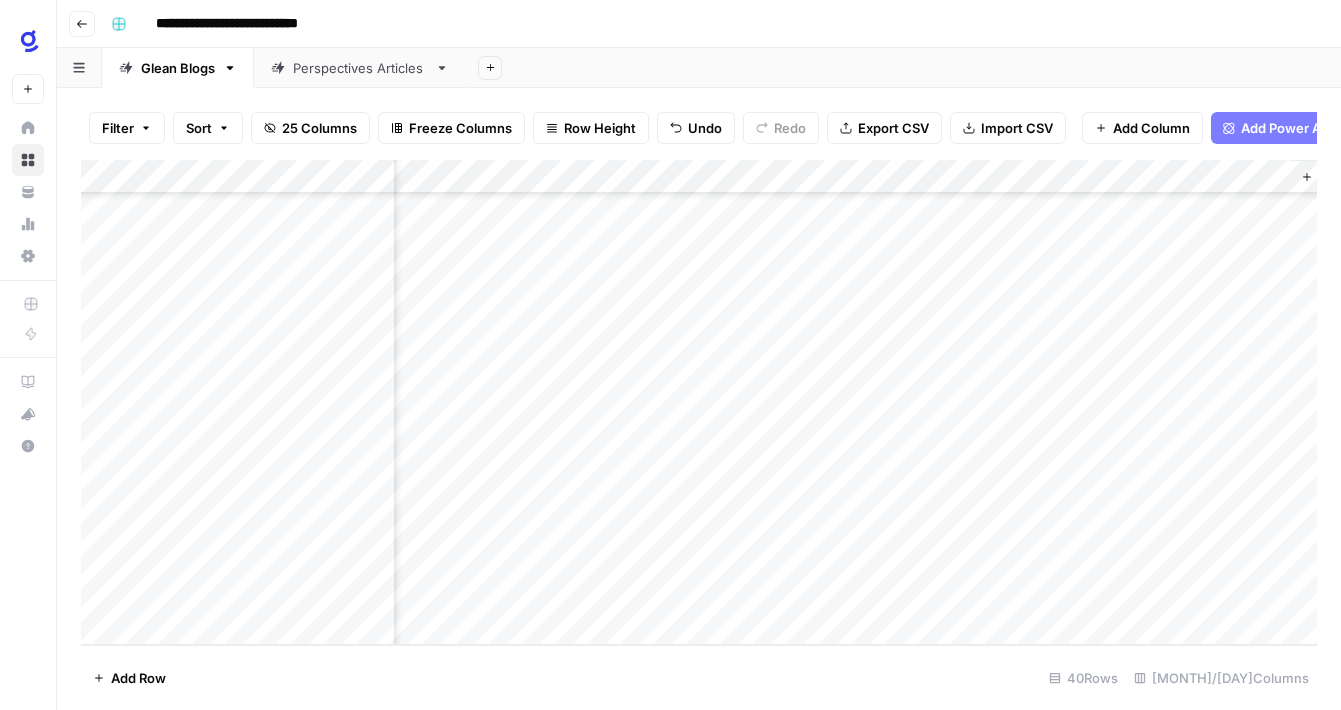 click on "Add Column" at bounding box center [699, 402] 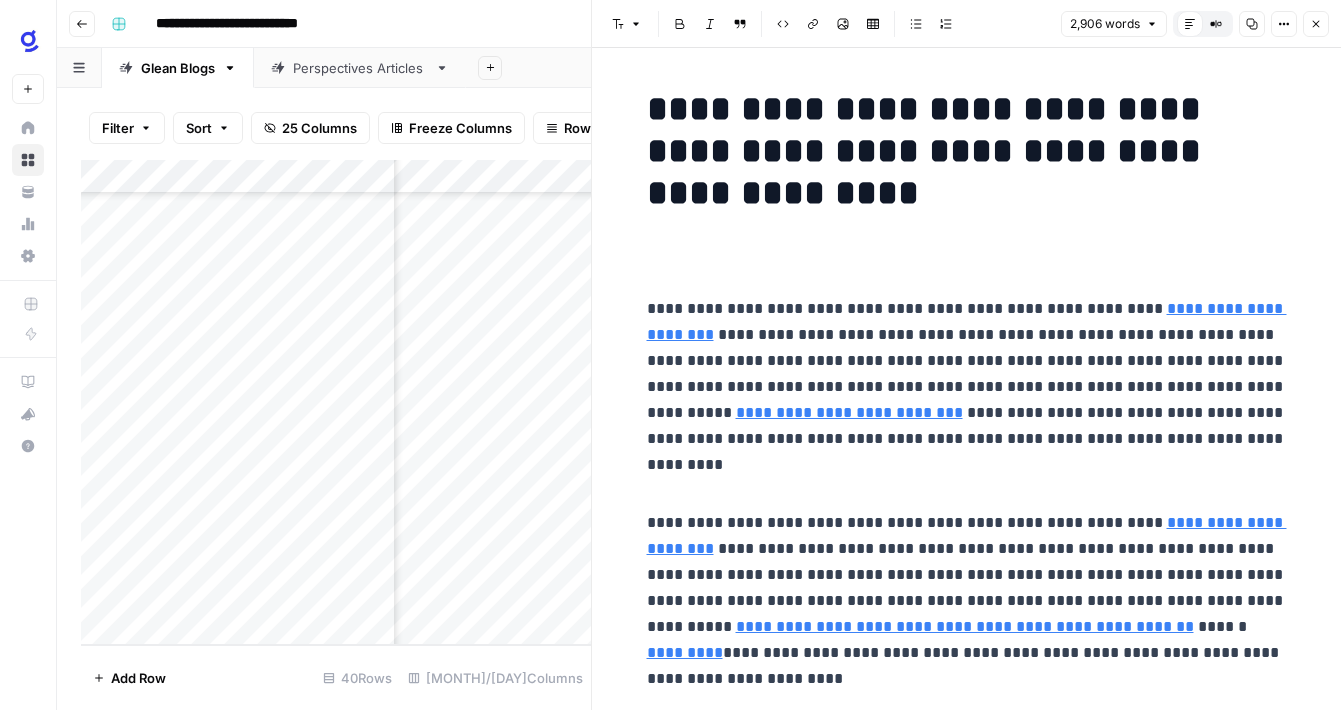 click 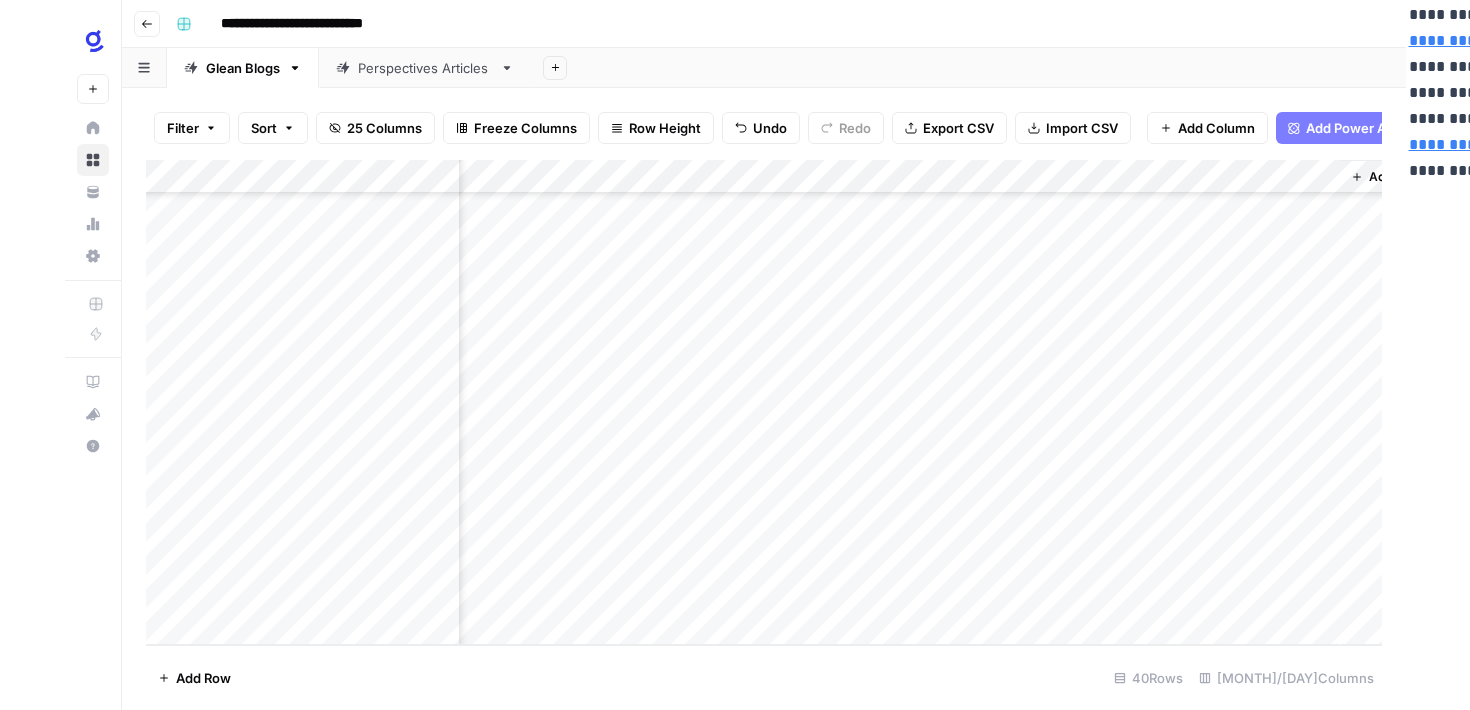 scroll, scrollTop: 941, scrollLeft: 1030, axis: both 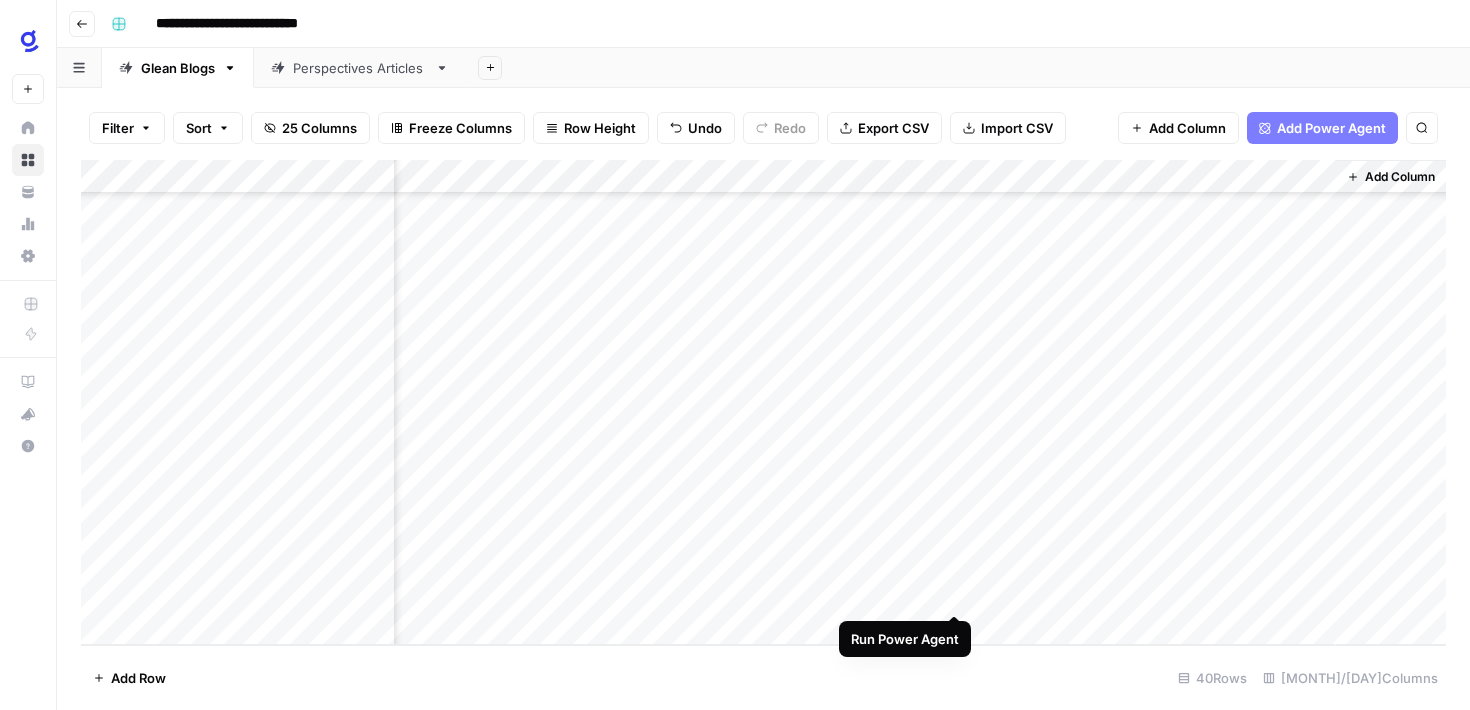 click on "Add Column" at bounding box center (763, 402) 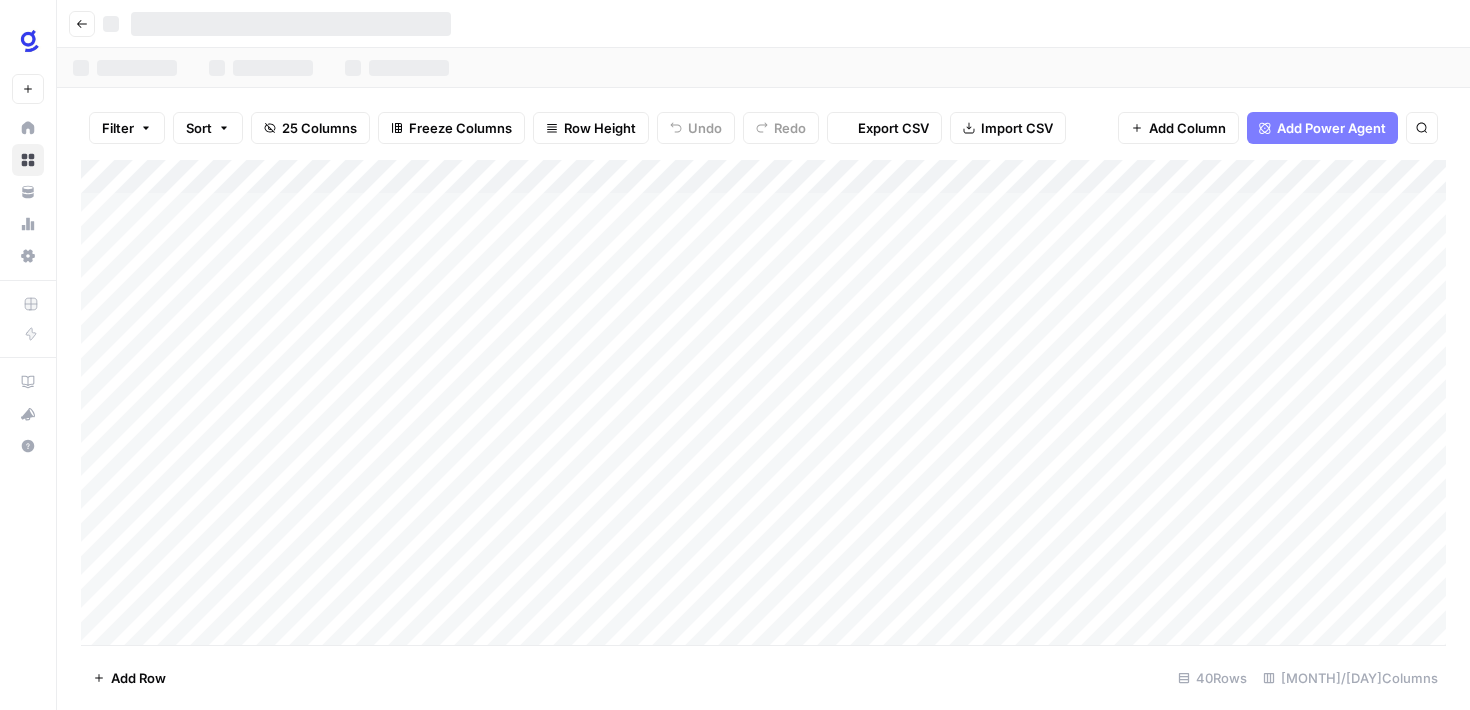 scroll, scrollTop: 0, scrollLeft: 0, axis: both 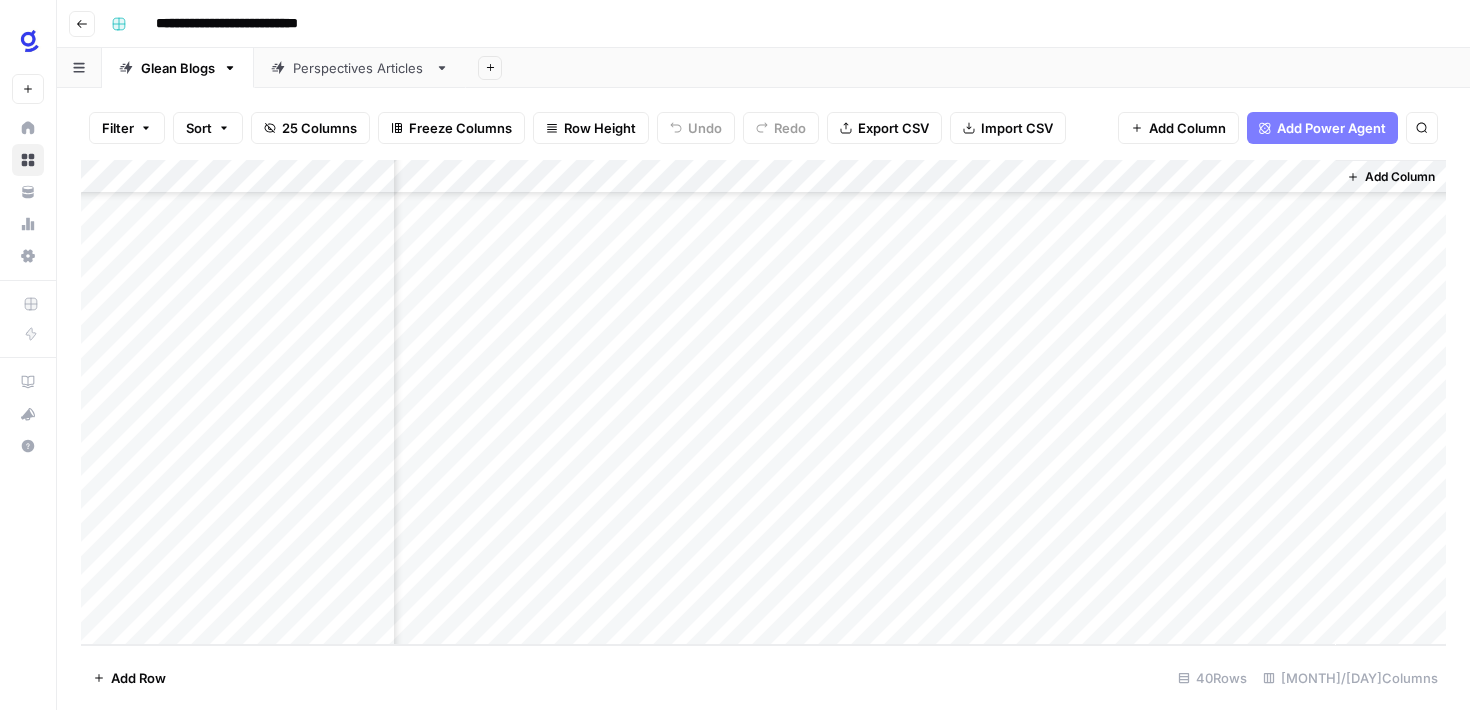 click on "Add Column" at bounding box center (763, 402) 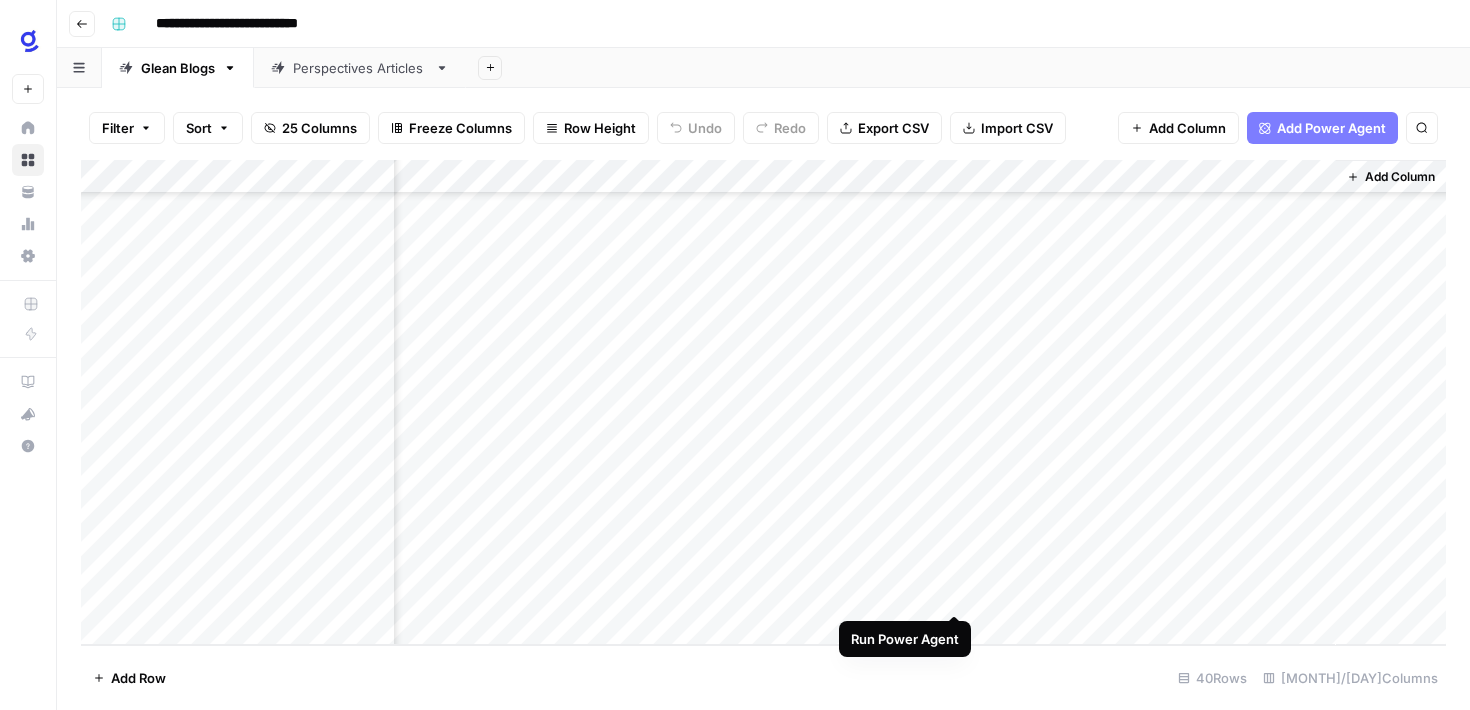 click on "Add Column" at bounding box center [763, 402] 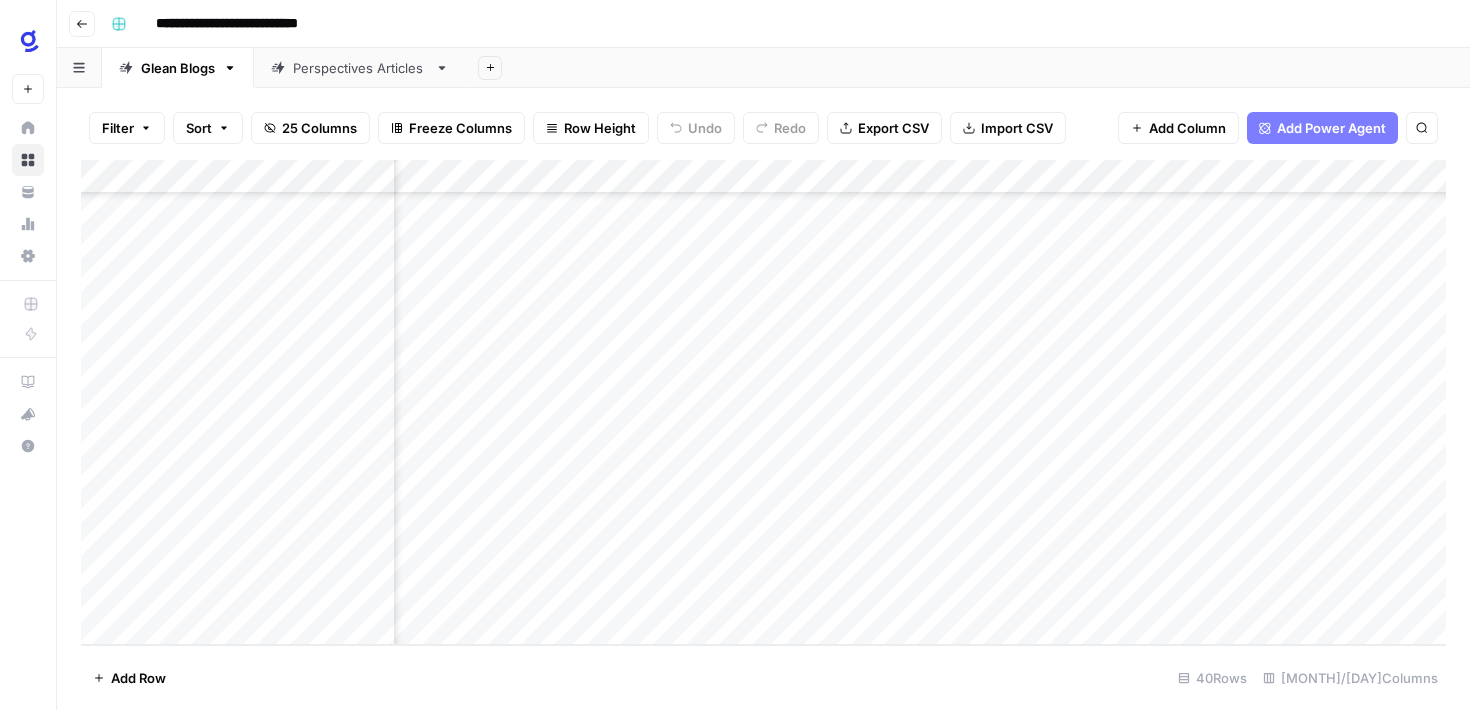 scroll, scrollTop: 941, scrollLeft: 0, axis: vertical 